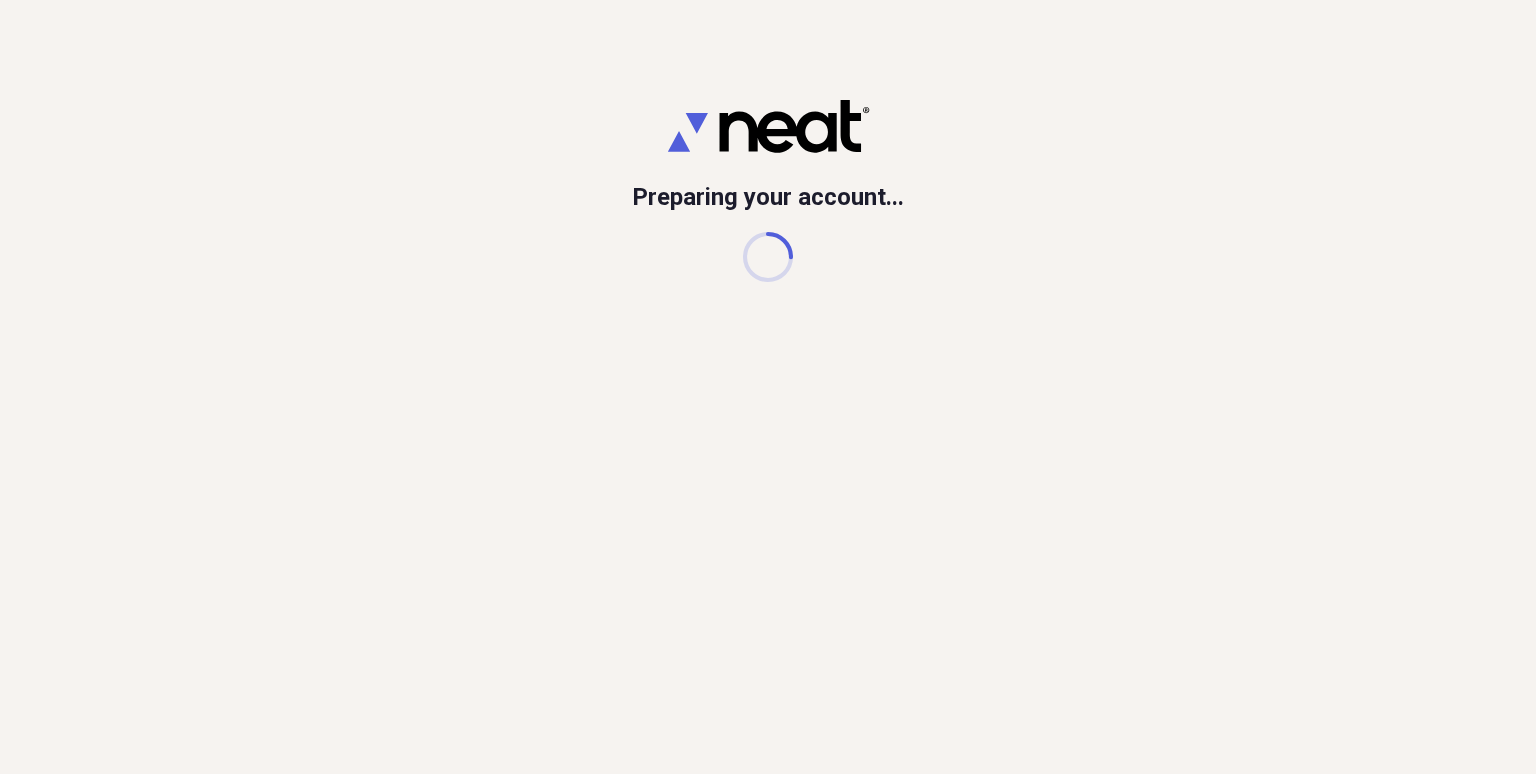 scroll, scrollTop: 0, scrollLeft: 0, axis: both 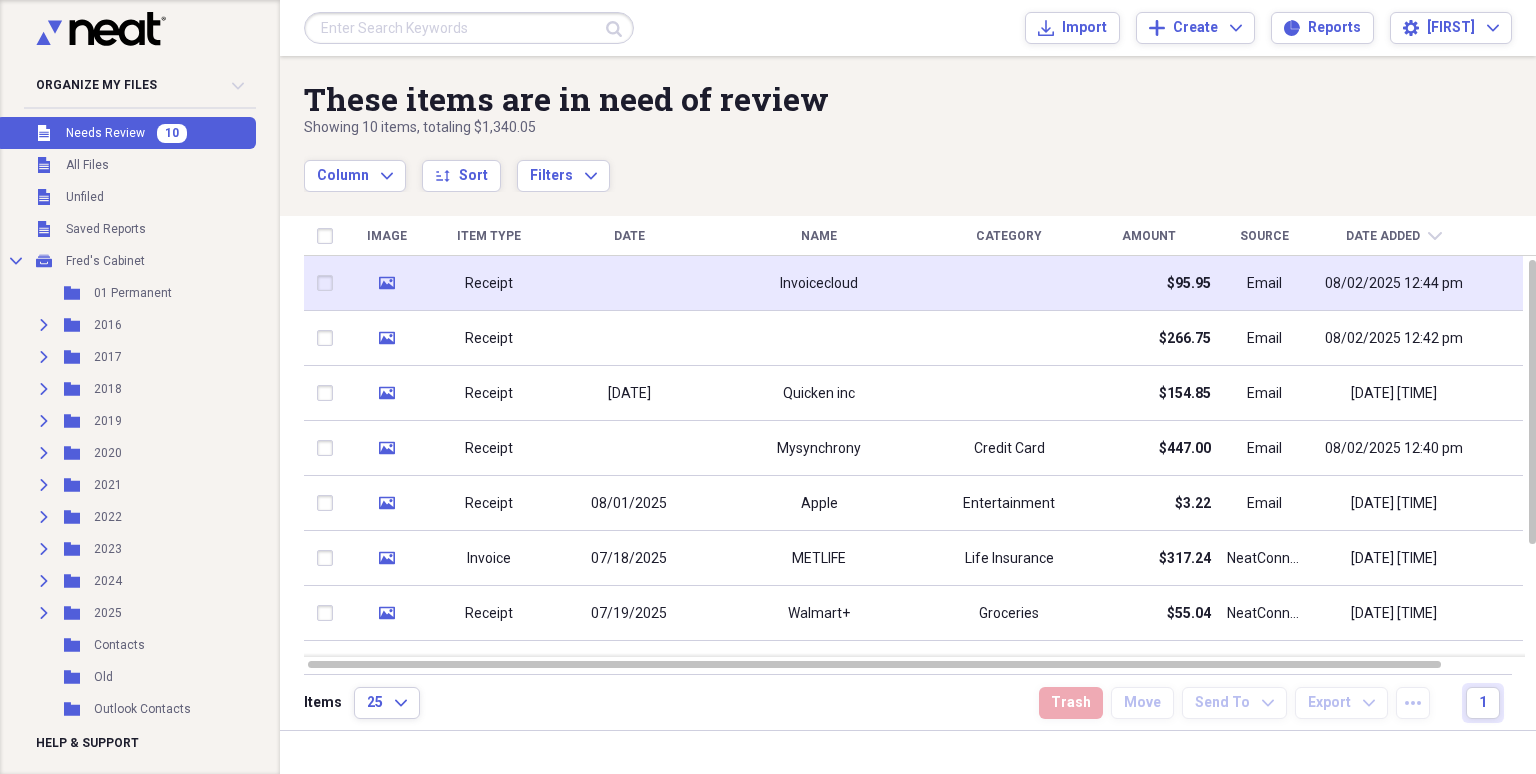 click at bounding box center (629, 283) 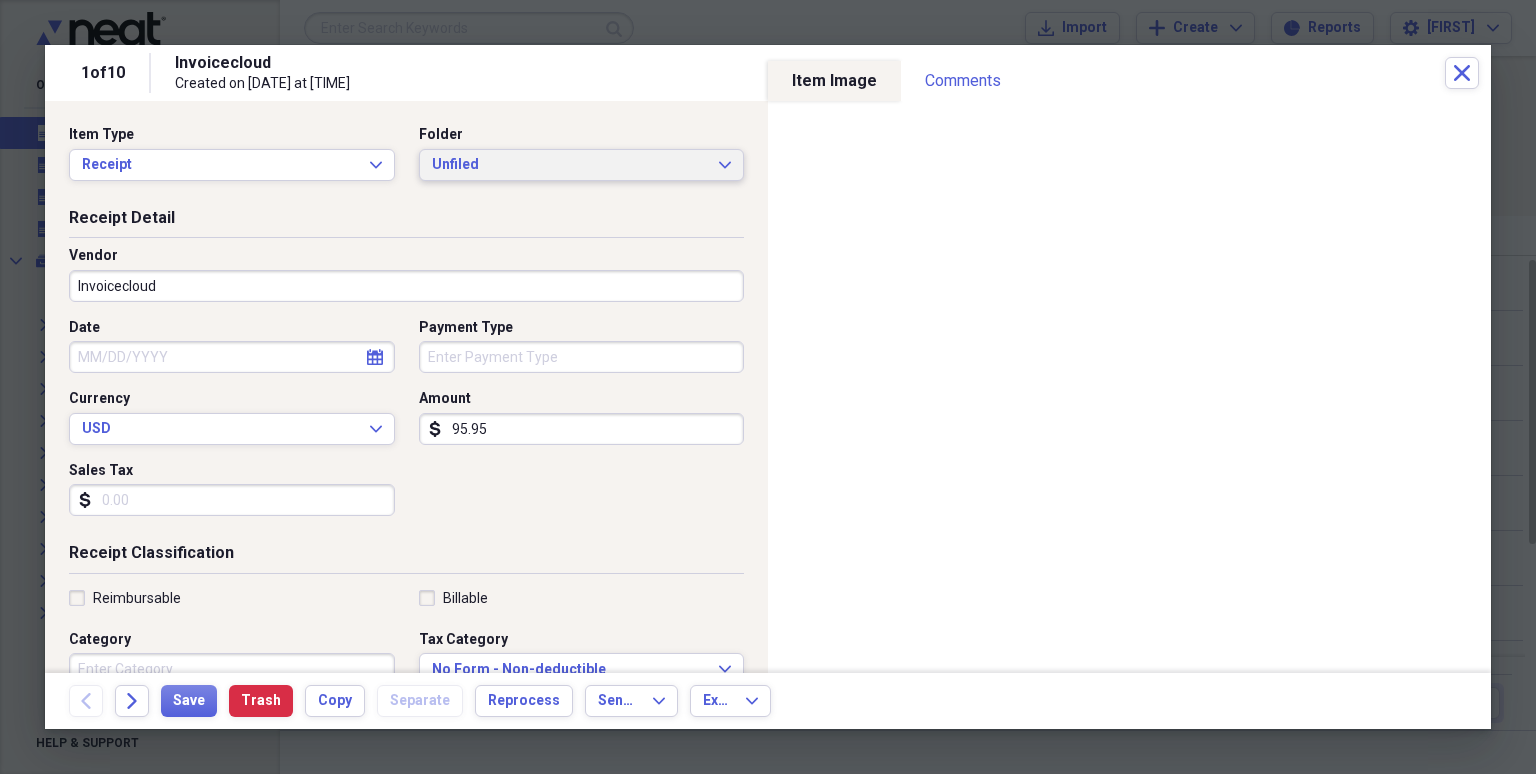 click on "Unfiled Expand" at bounding box center (582, 165) 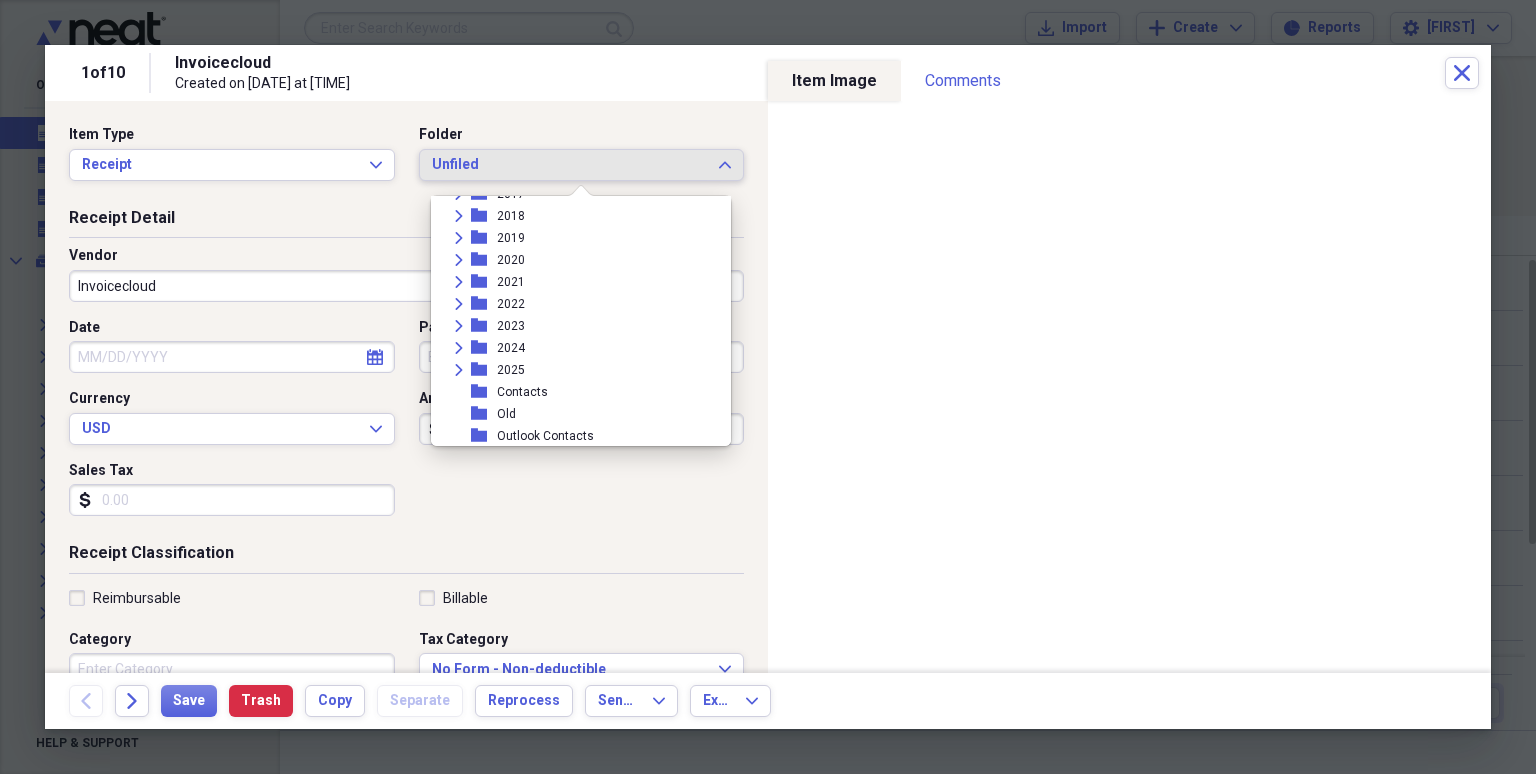 scroll, scrollTop: 115, scrollLeft: 0, axis: vertical 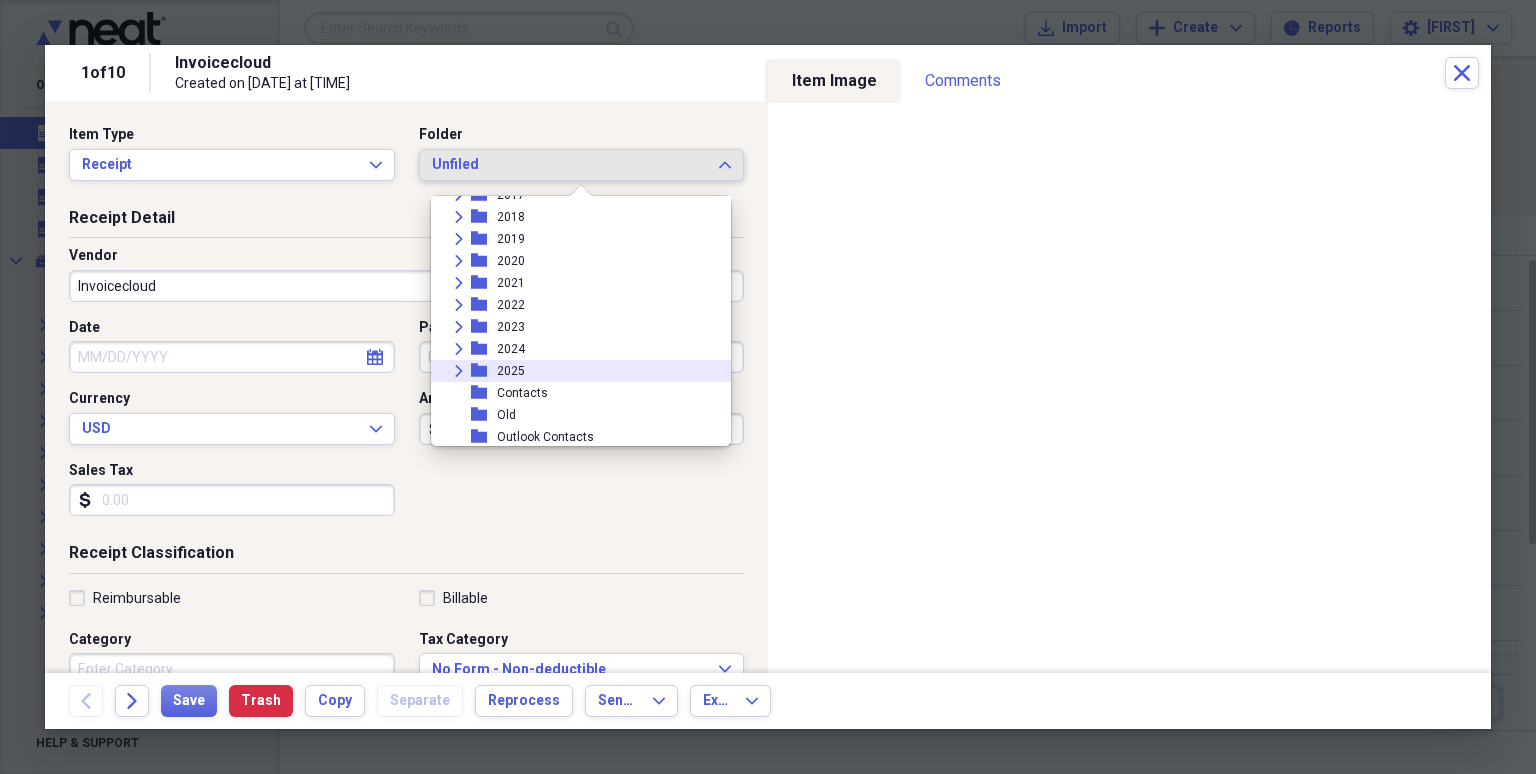 click 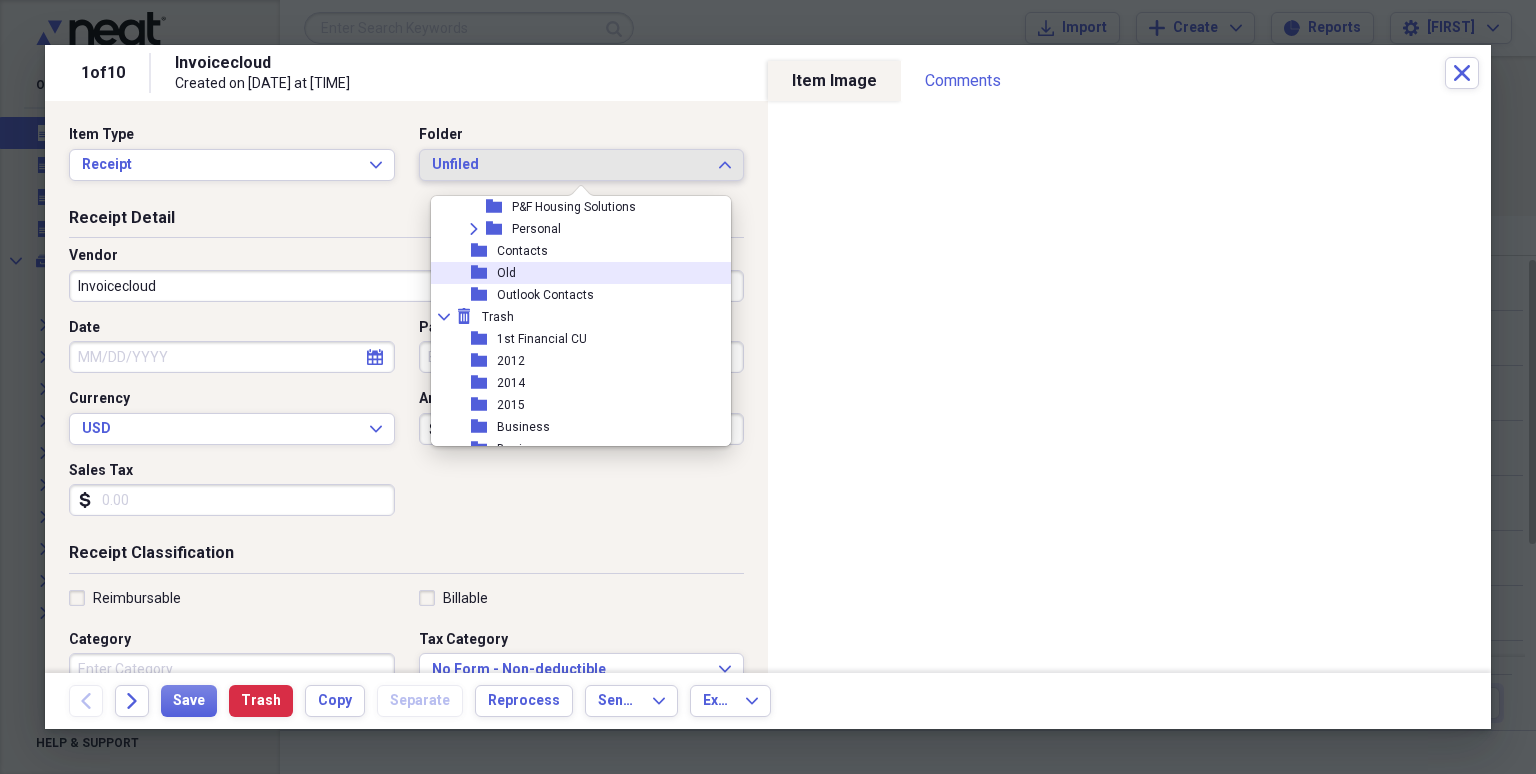 scroll, scrollTop: 230, scrollLeft: 0, axis: vertical 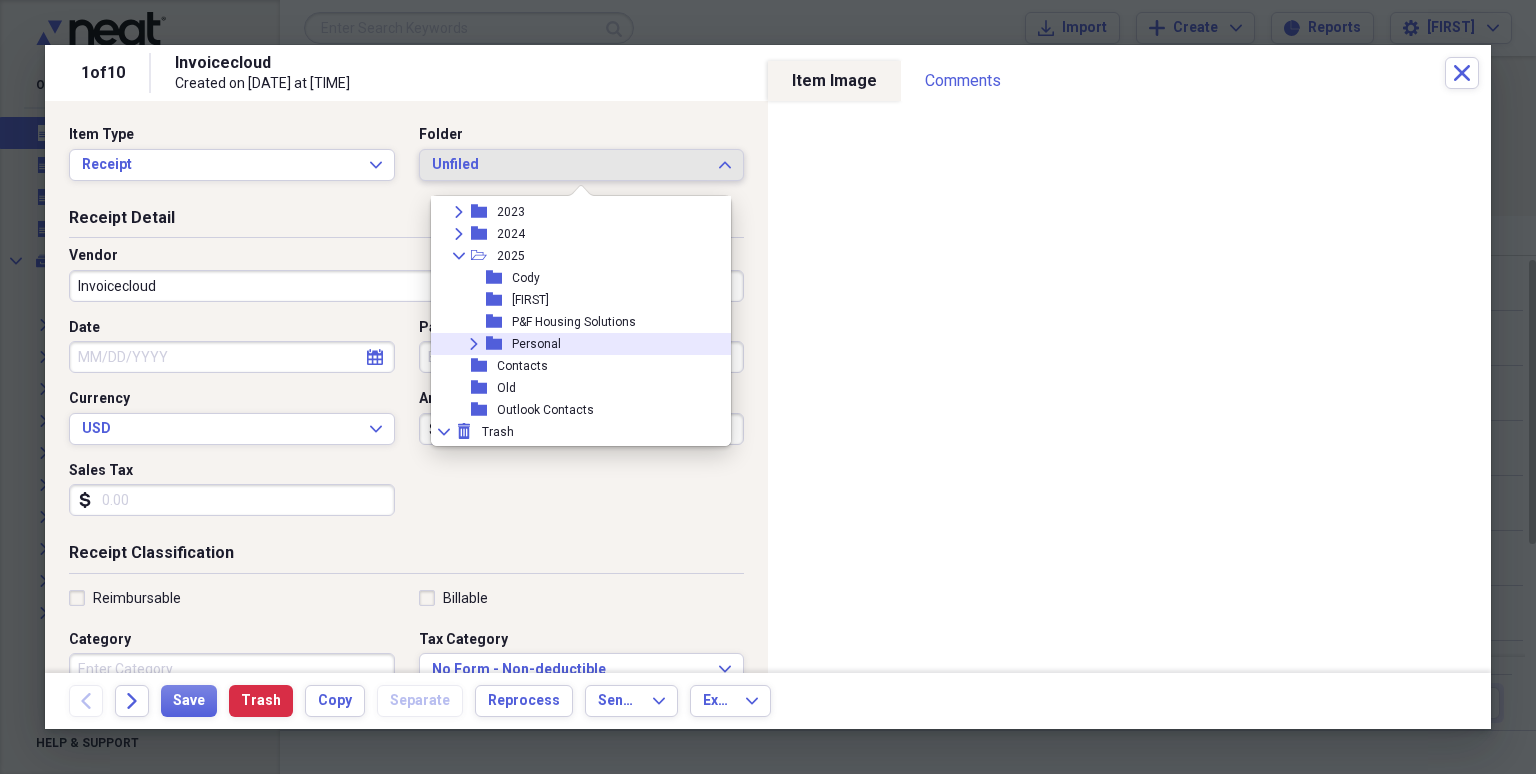 click on "Expand" 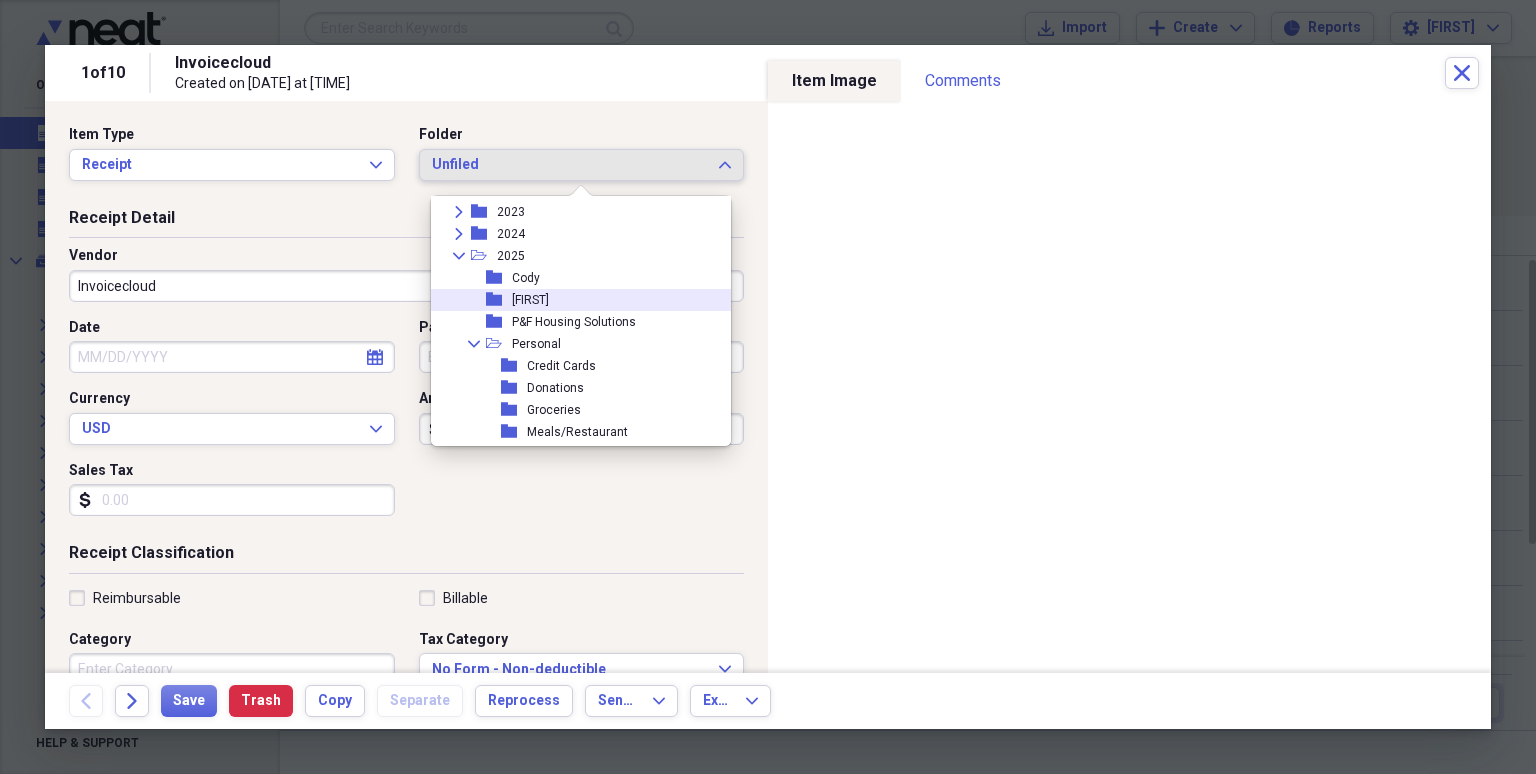 scroll, scrollTop: 345, scrollLeft: 0, axis: vertical 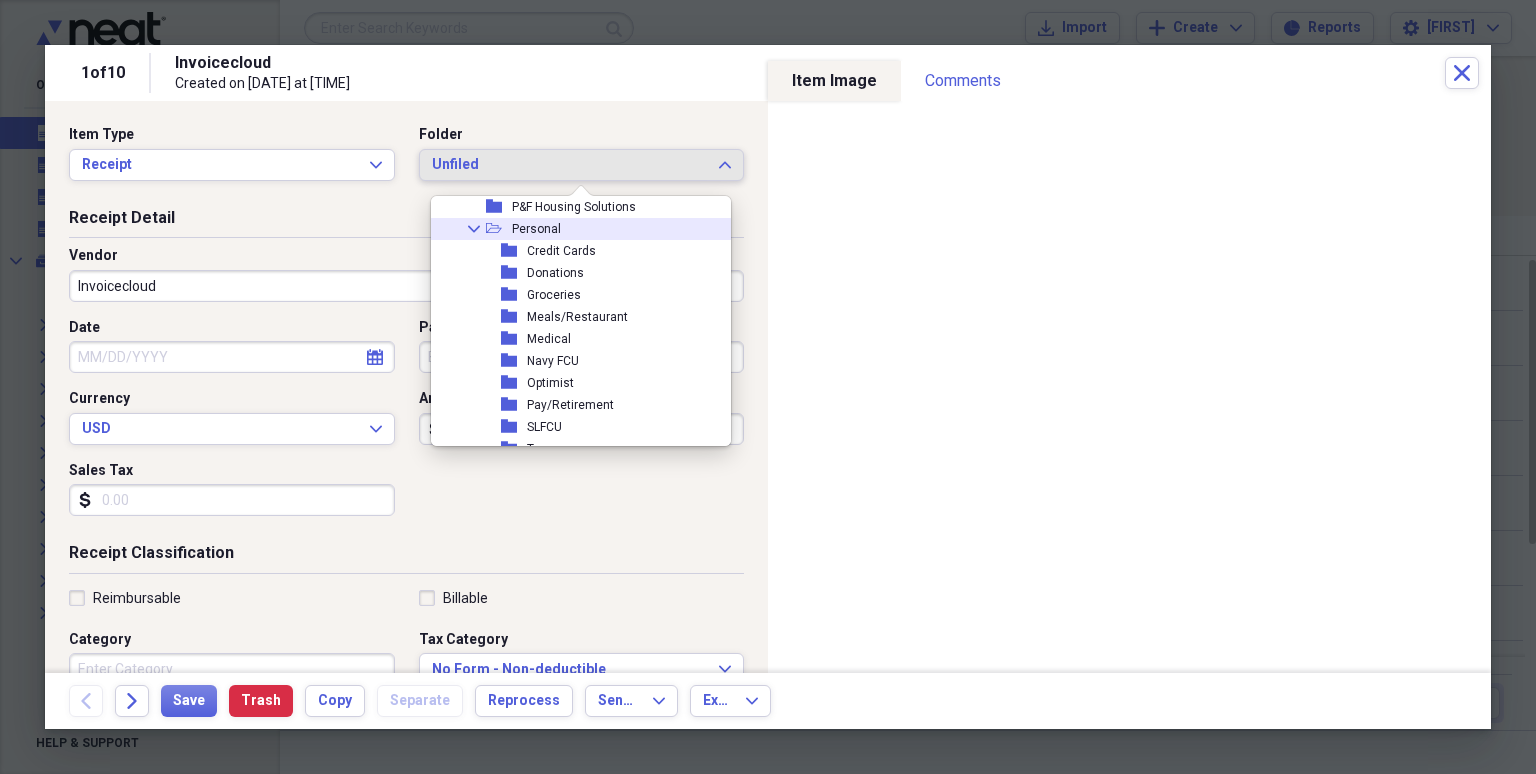 click on "Personal" at bounding box center (536, 229) 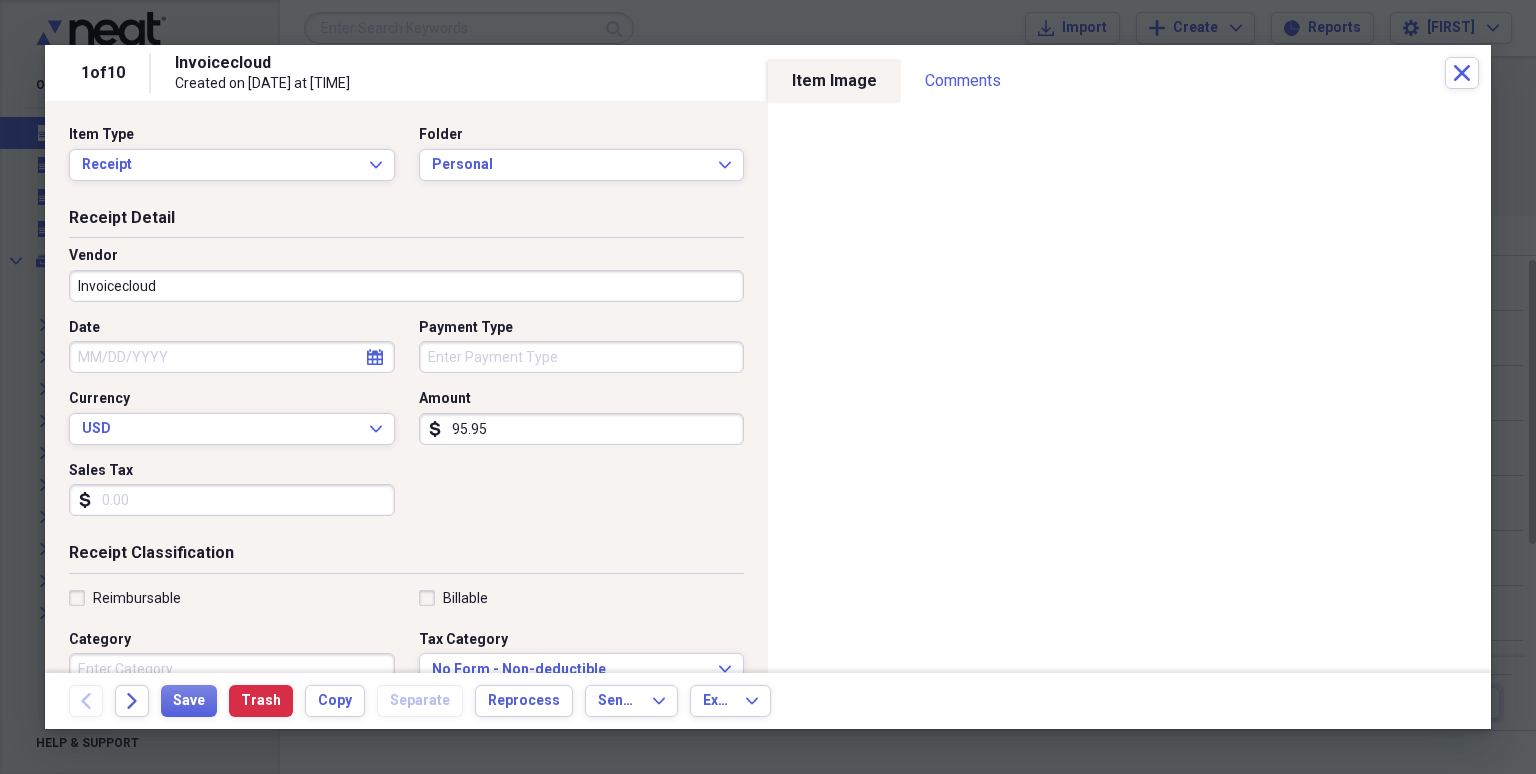 click on "Invoicecloud" at bounding box center [406, 286] 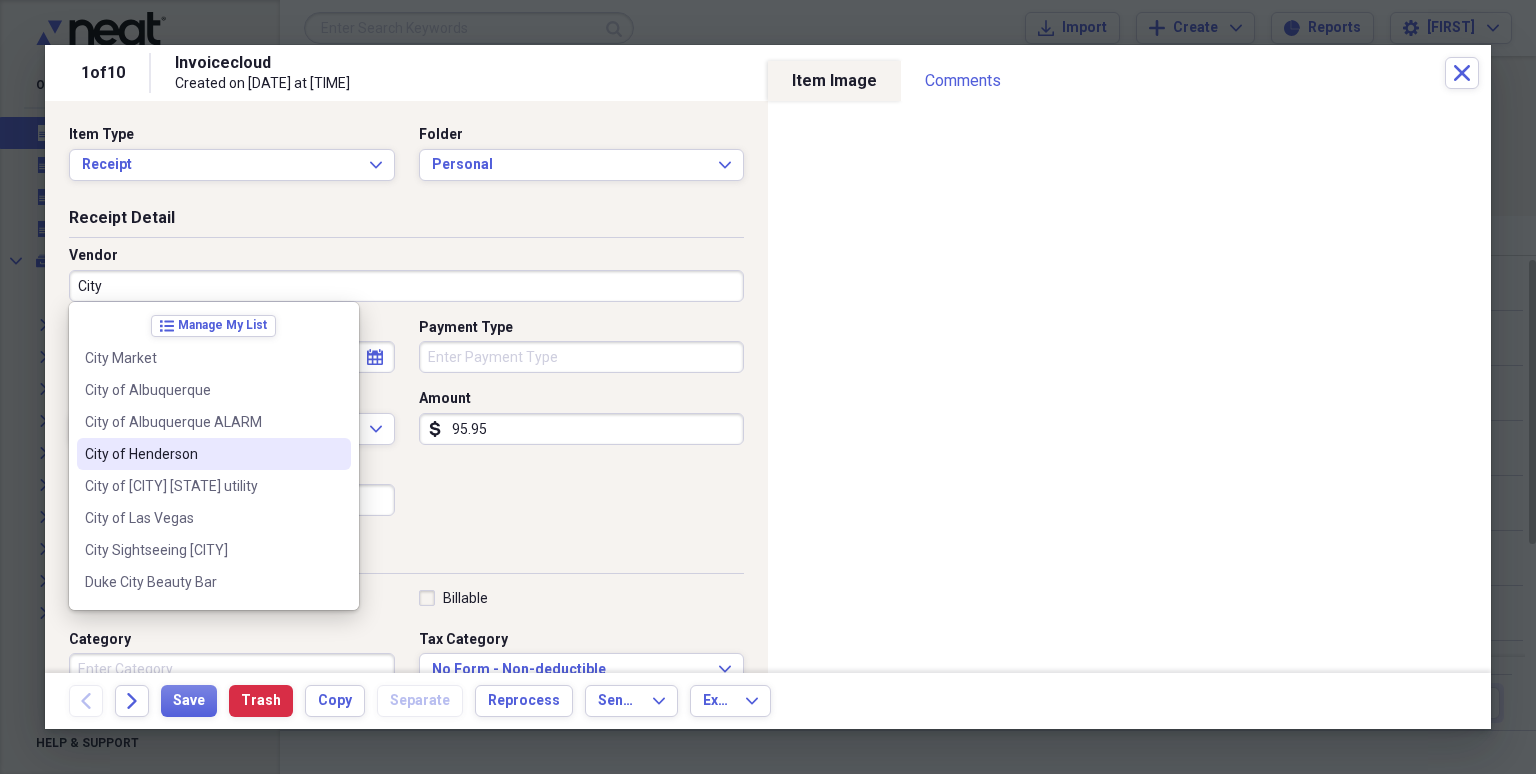 click on "City of Henderson" at bounding box center [214, 454] 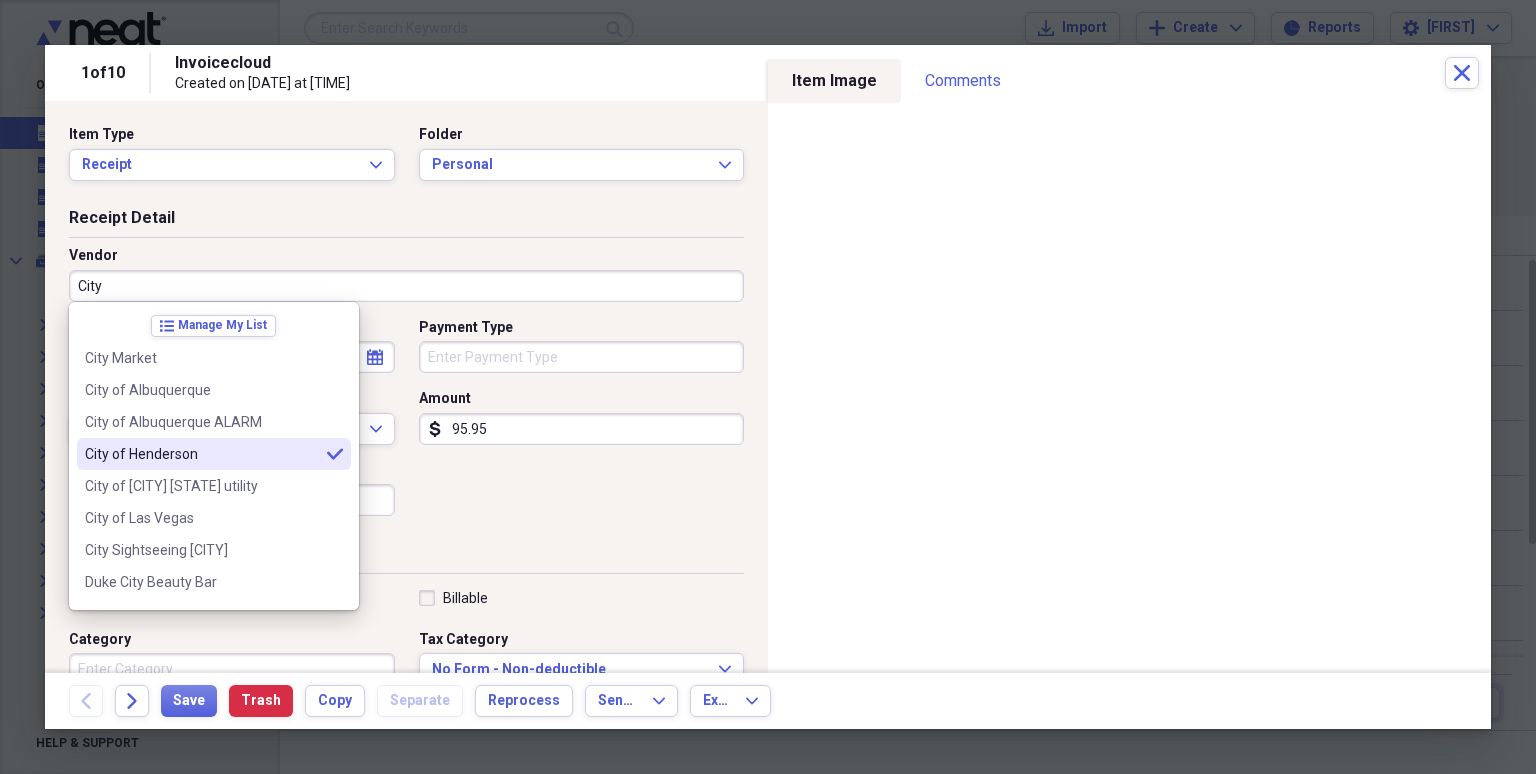 type on "City of Henderson" 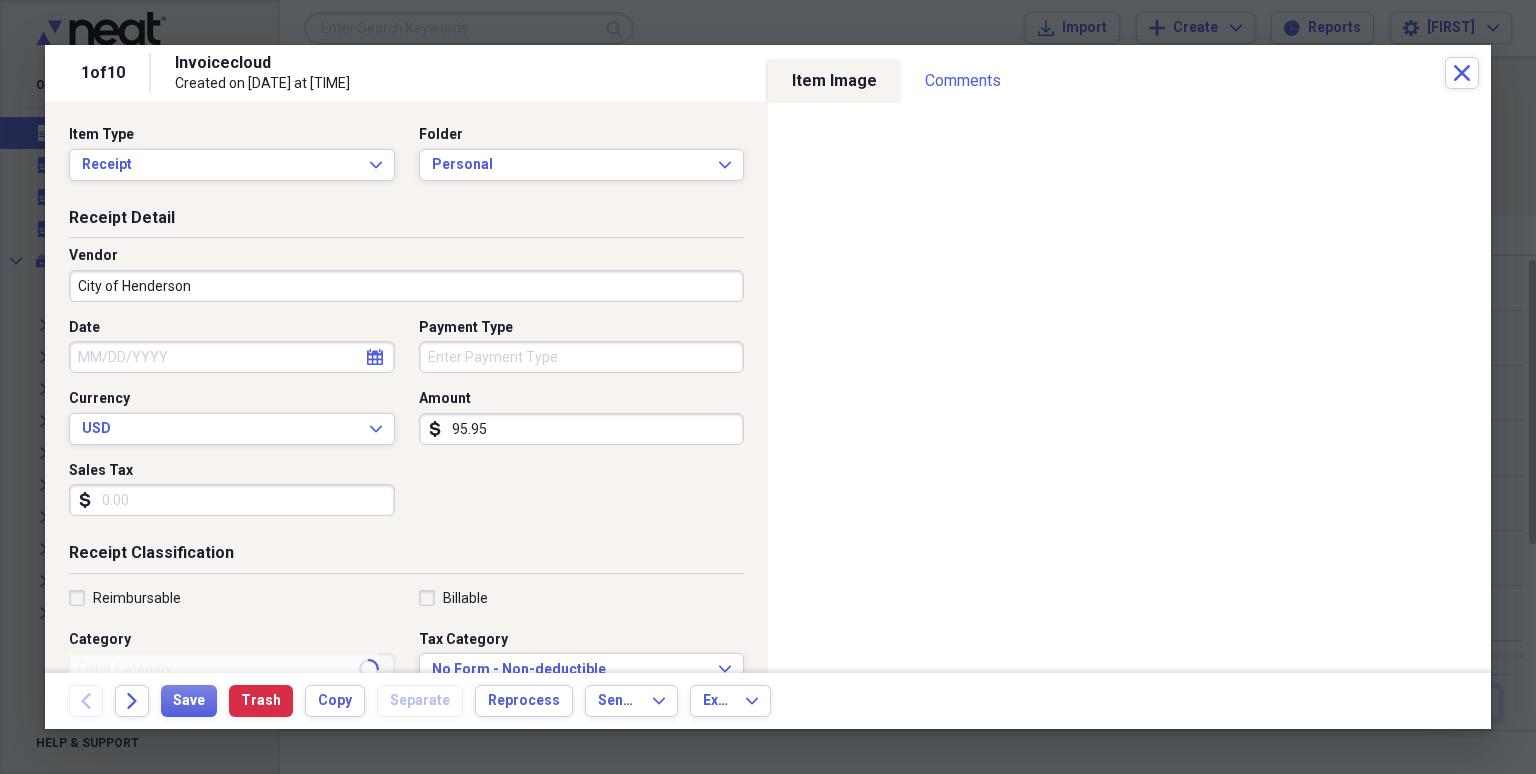 type on "Utilities" 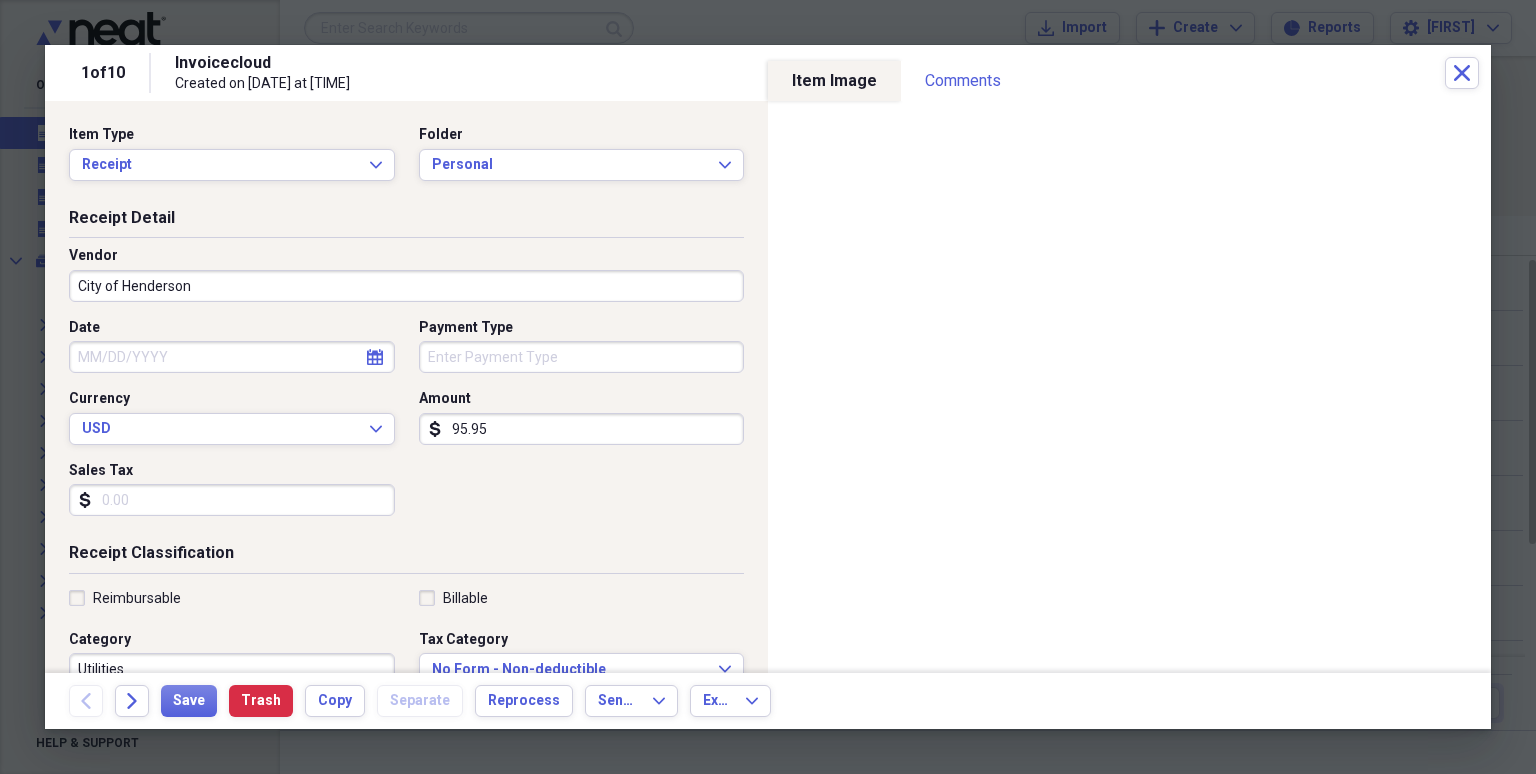 click on "Date" at bounding box center [232, 357] 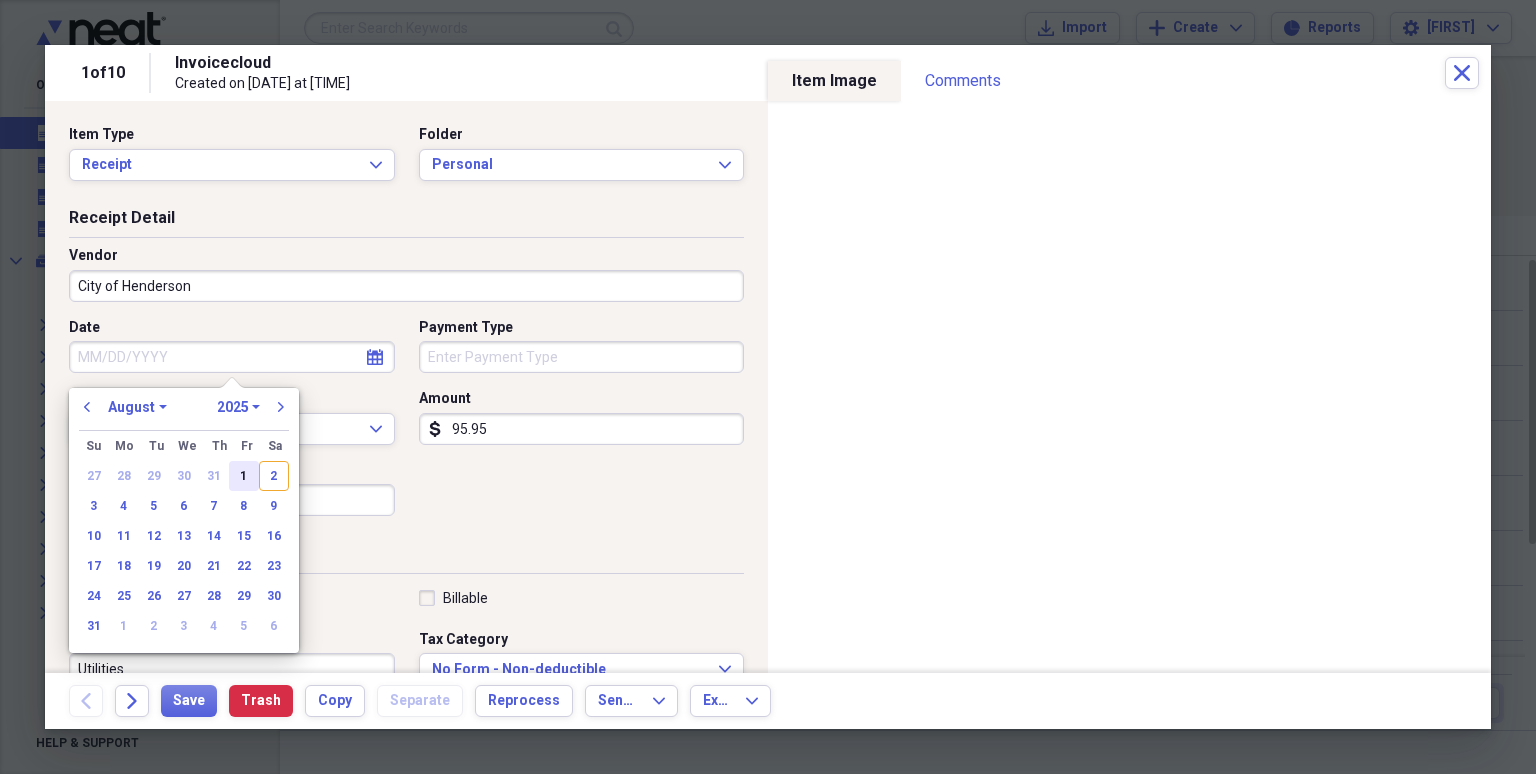 click on "1" at bounding box center [244, 476] 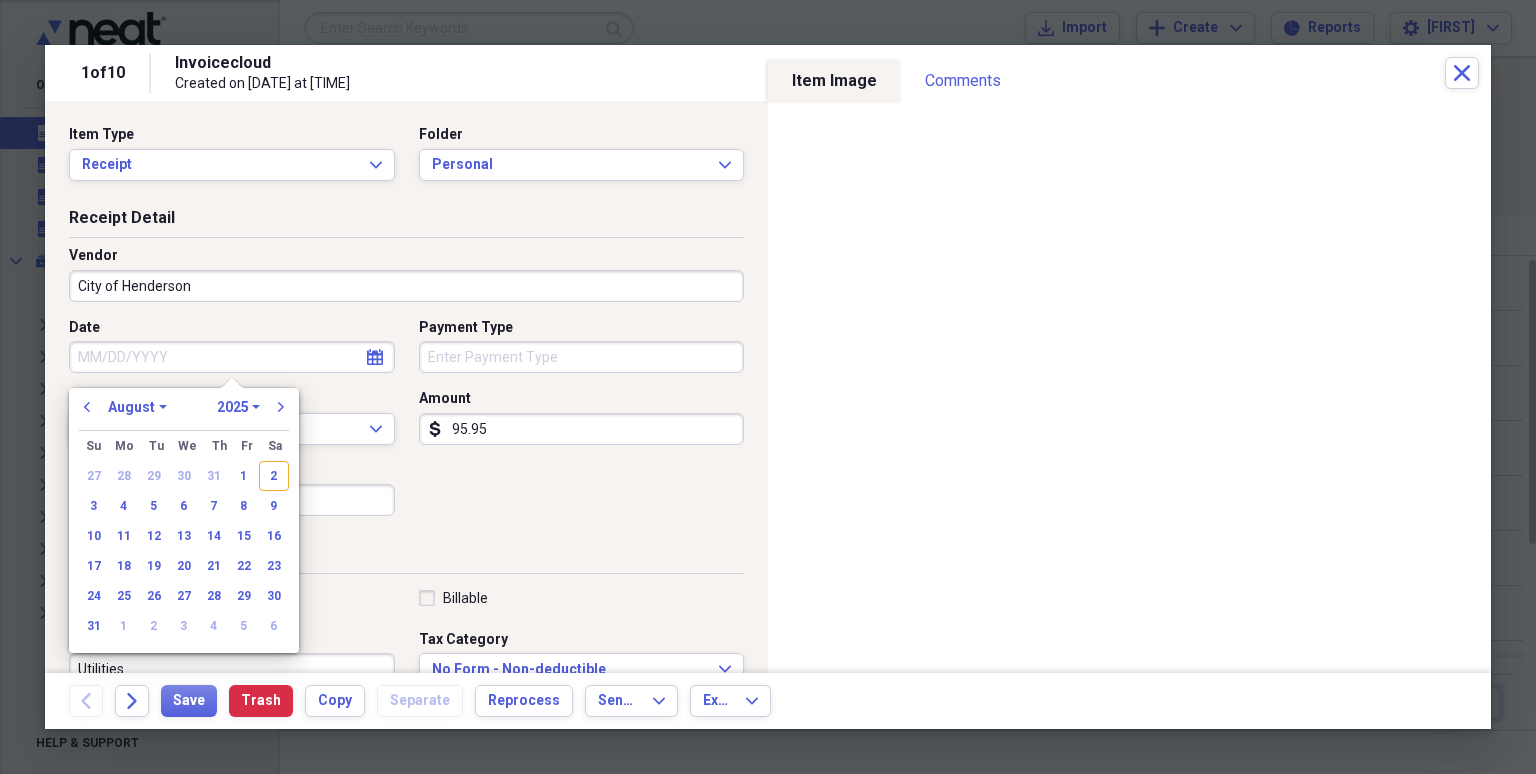 type on "08/01/2025" 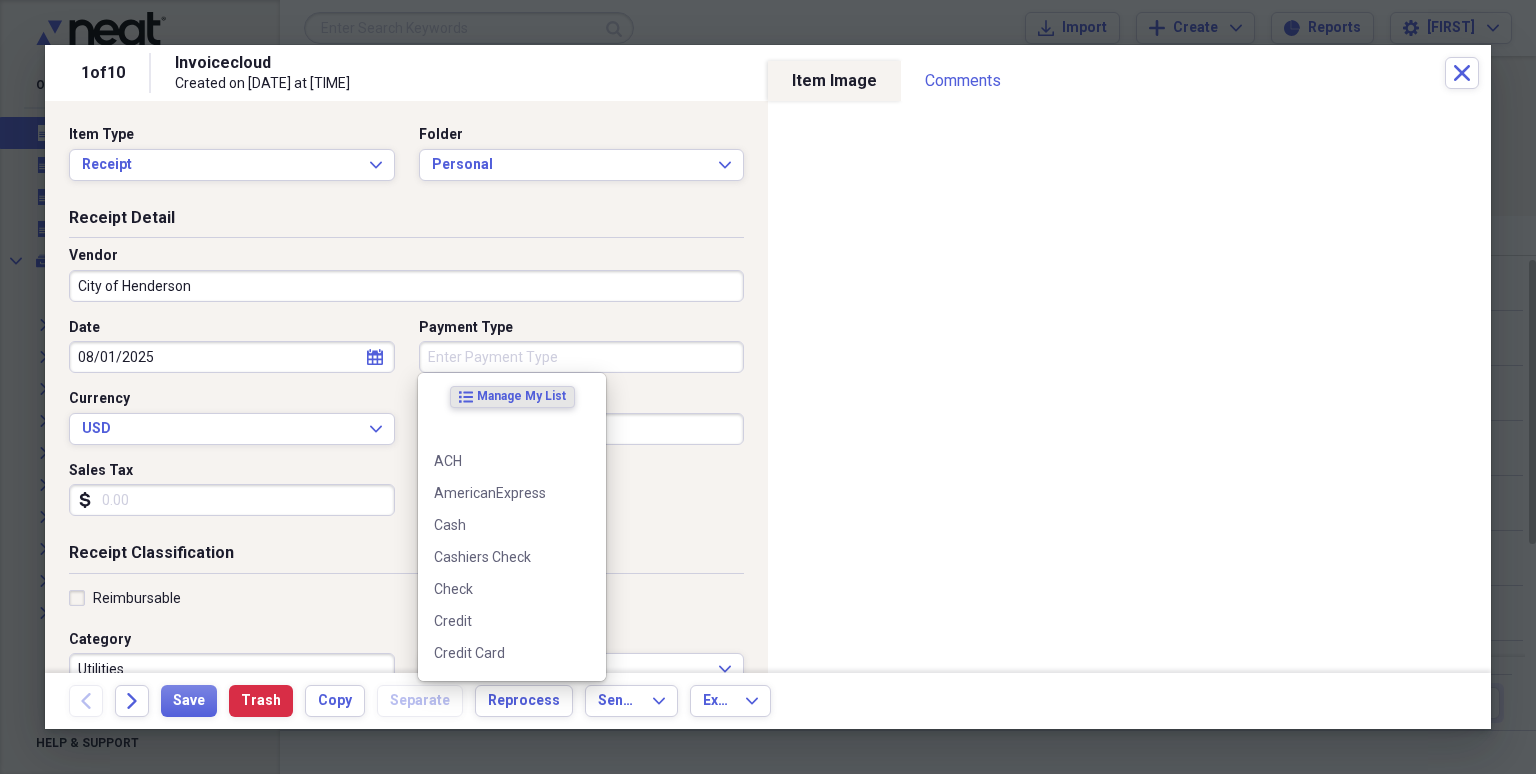 click on "Payment Type" at bounding box center [582, 357] 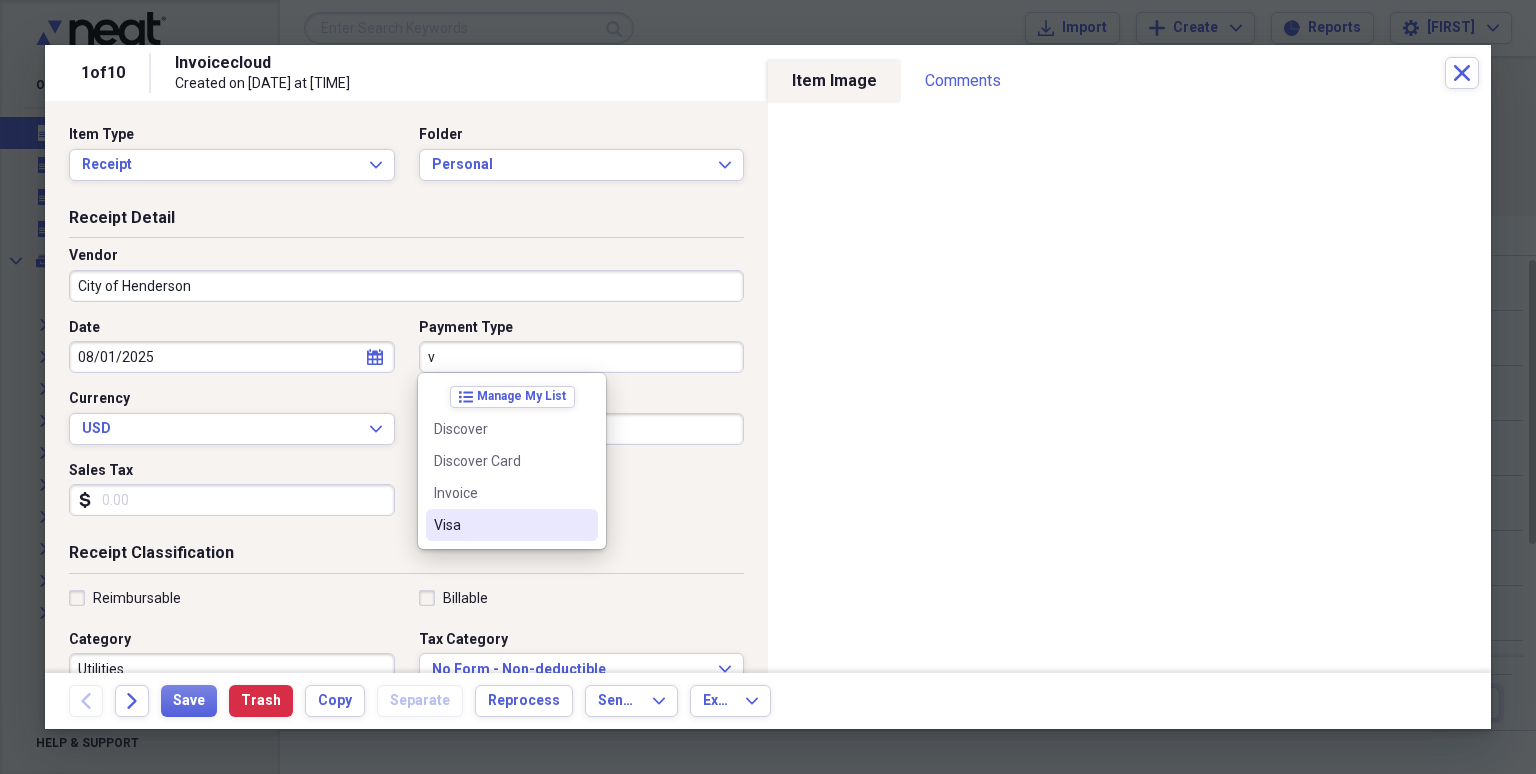 click on "Visa" at bounding box center (512, 525) 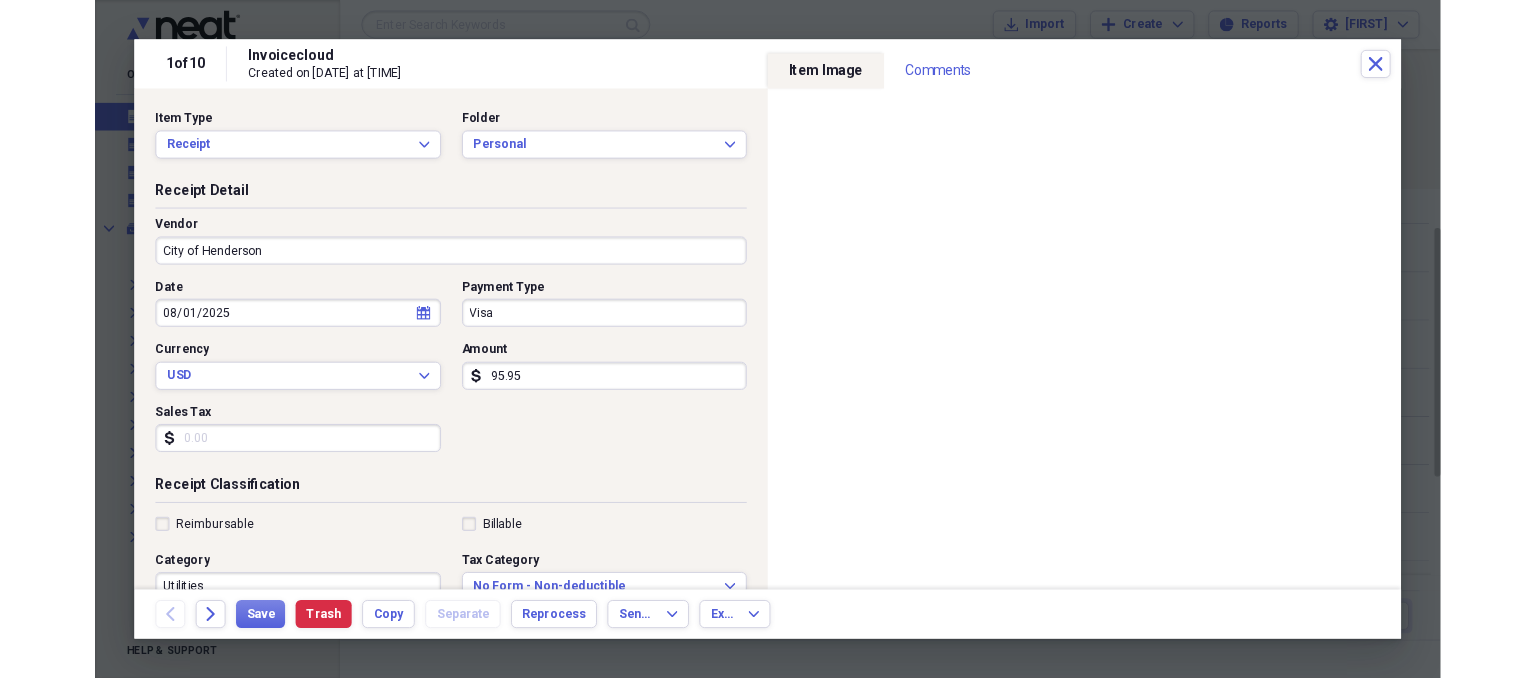 scroll, scrollTop: 115, scrollLeft: 0, axis: vertical 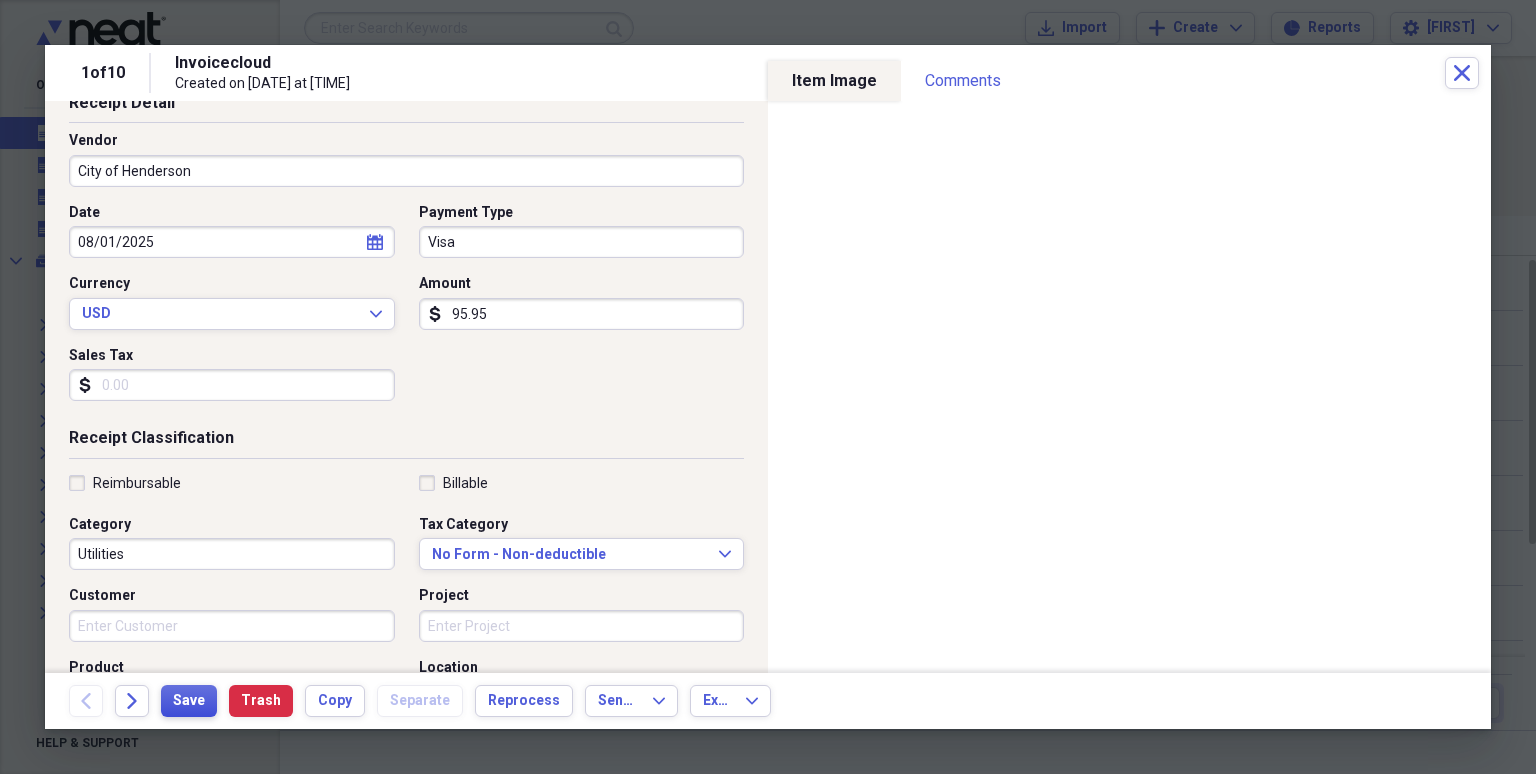 click on "Save" at bounding box center (189, 701) 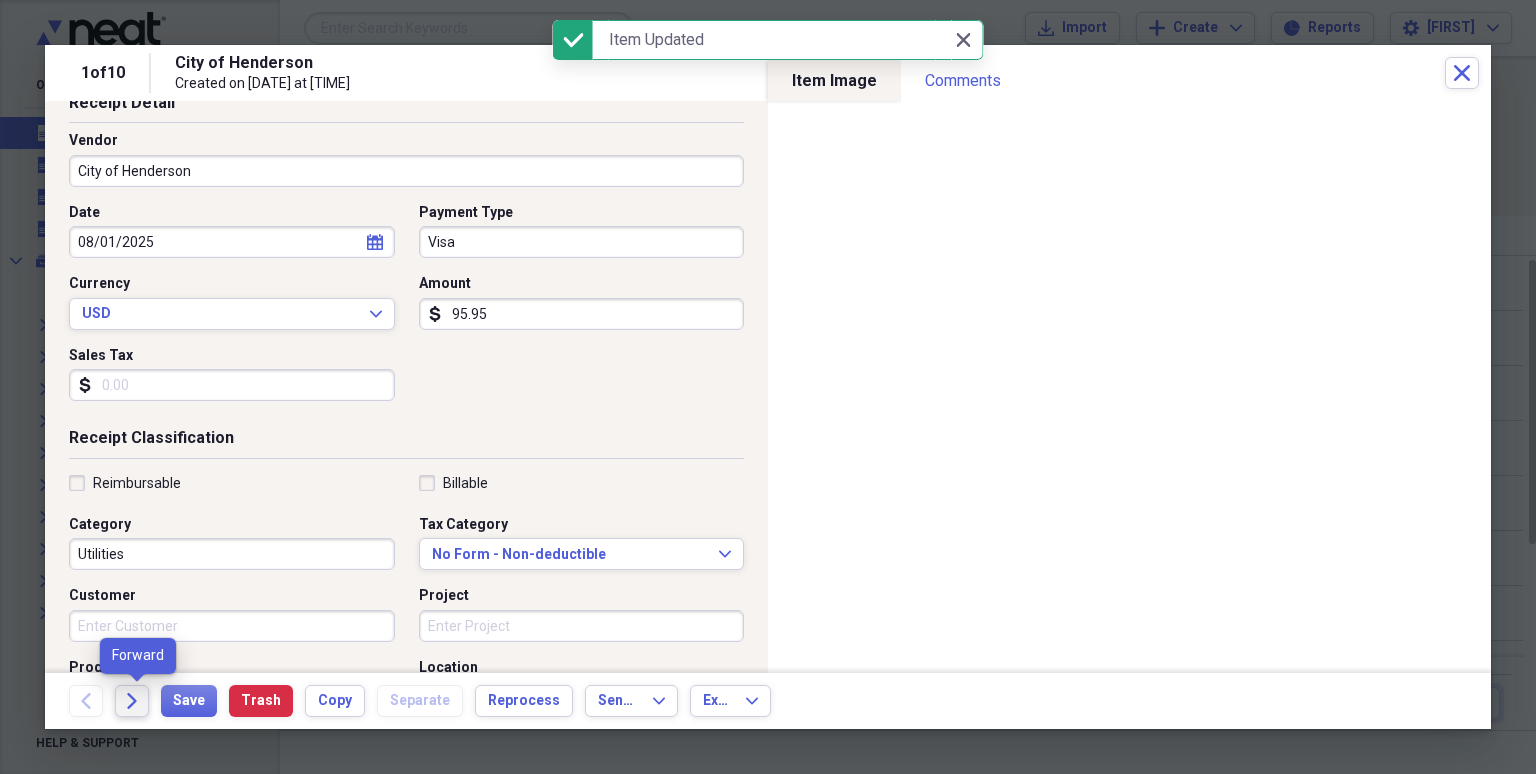 click on "Forward" 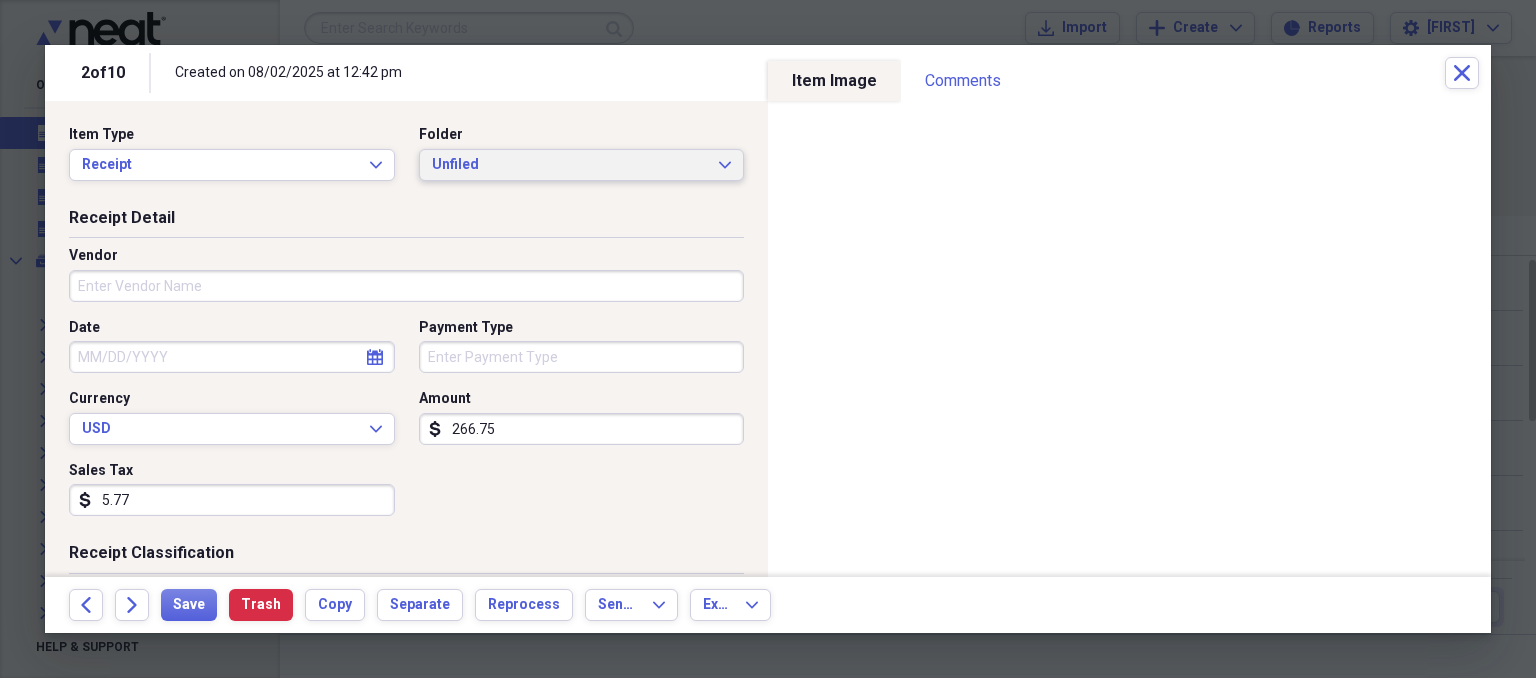 click on "Unfiled Expand" at bounding box center [582, 165] 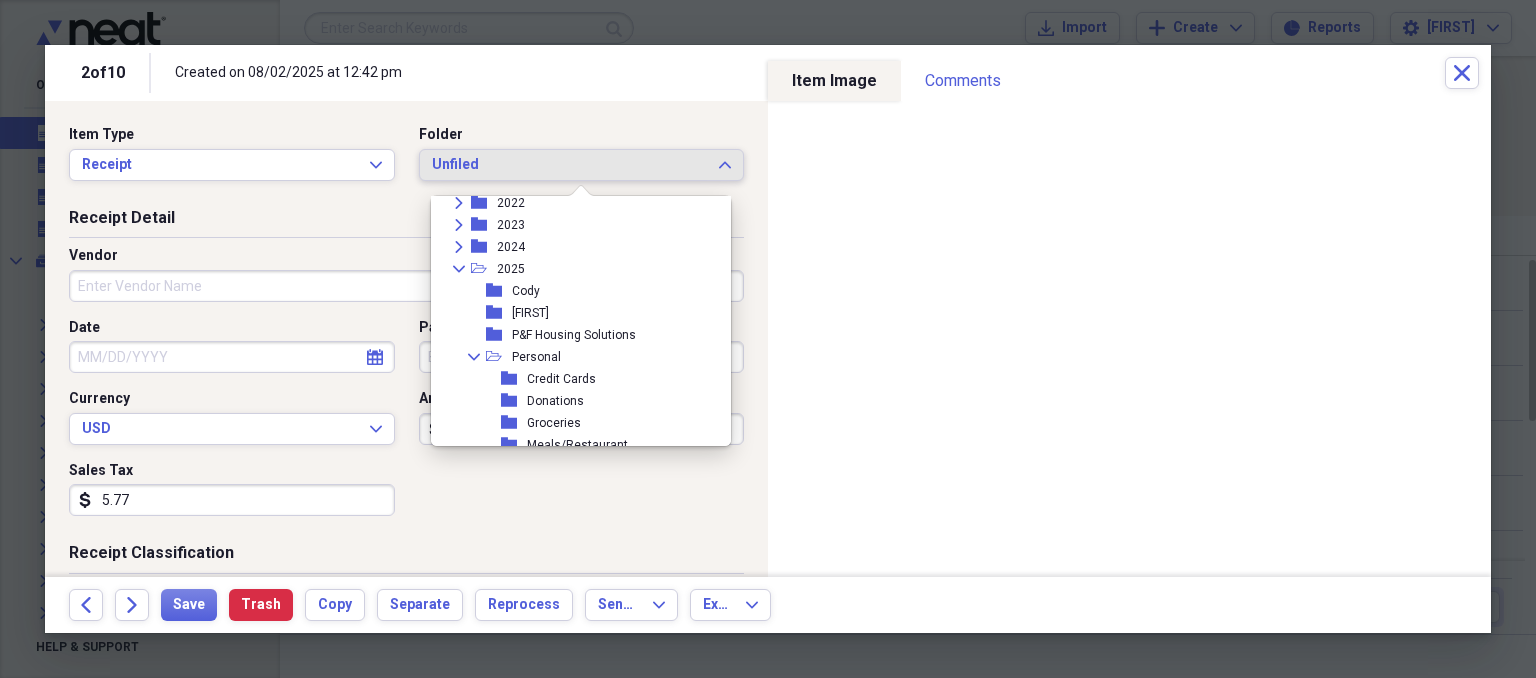 scroll, scrollTop: 230, scrollLeft: 0, axis: vertical 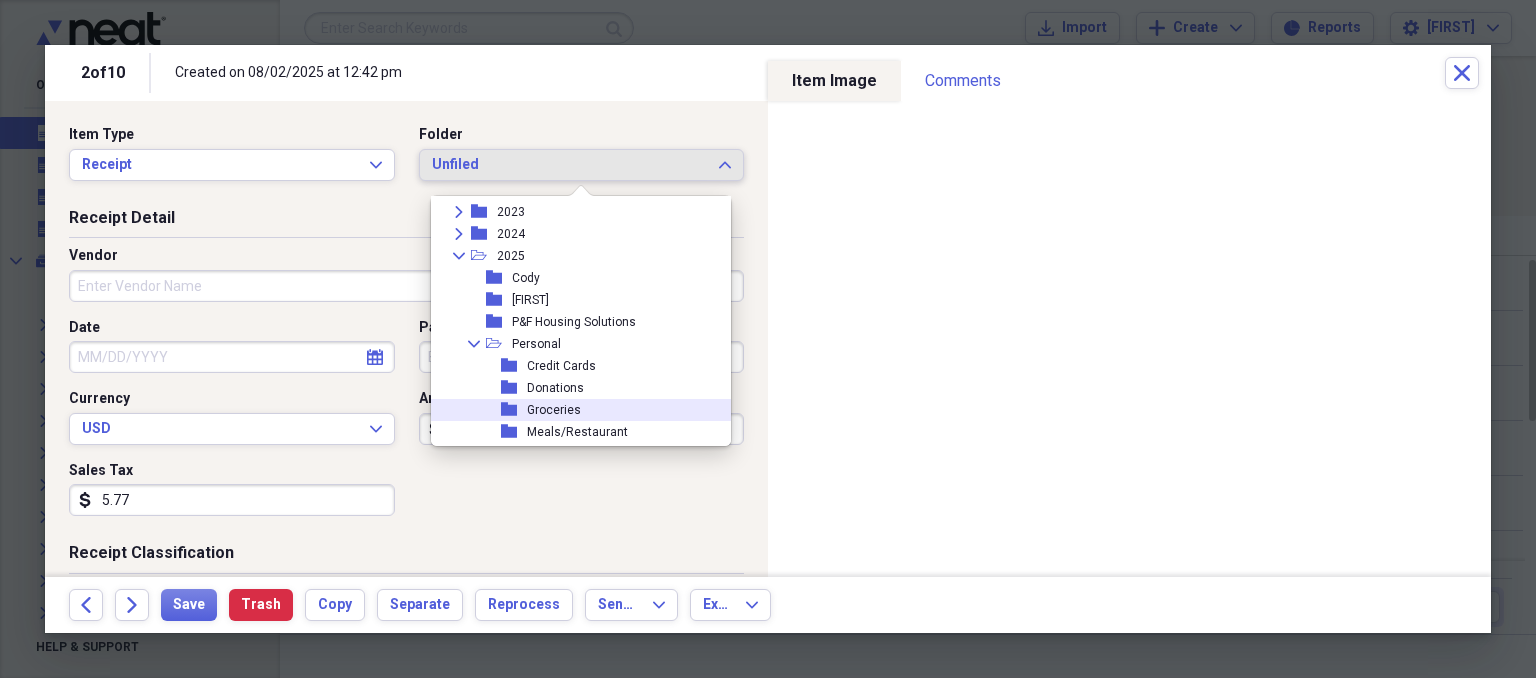 click on "Groceries" at bounding box center (554, 410) 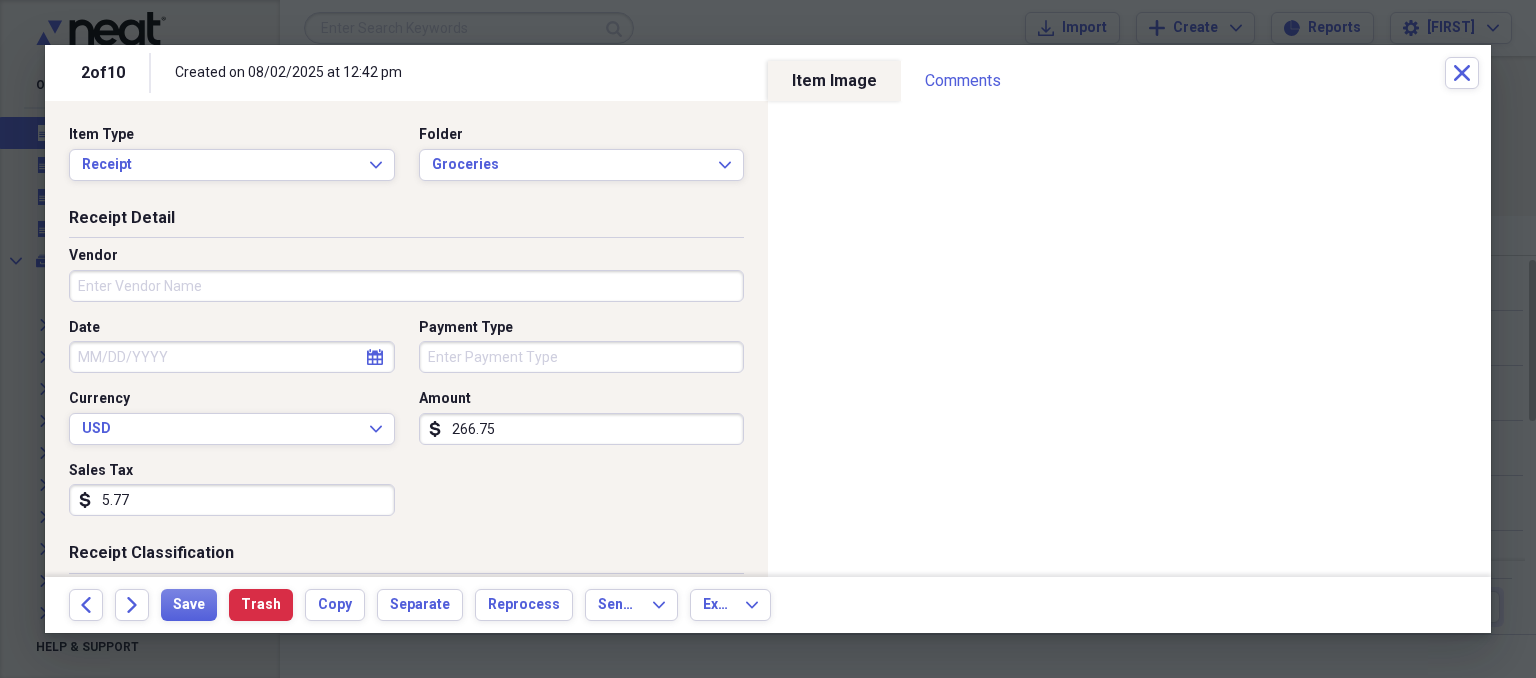 click on "Vendor" at bounding box center (406, 286) 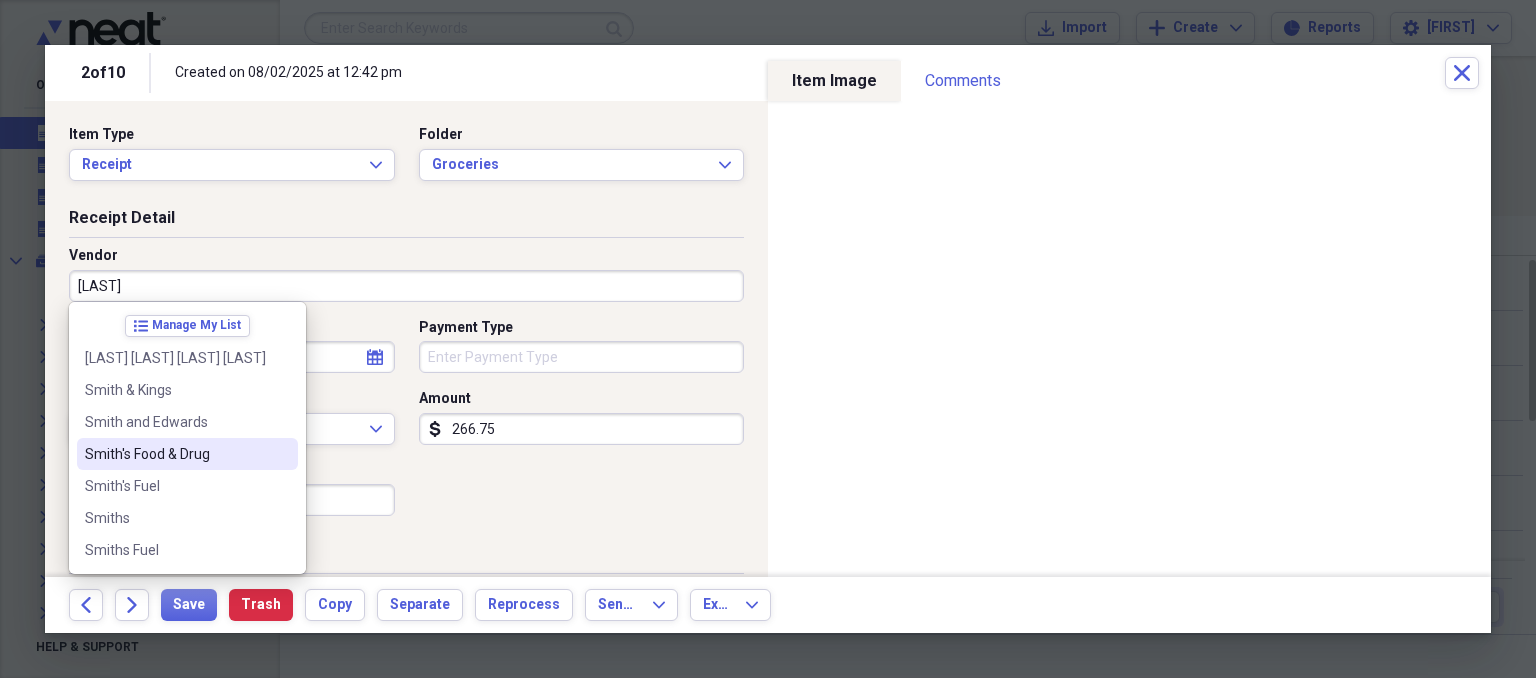 click on "Smith's Food & Drug" at bounding box center (175, 454) 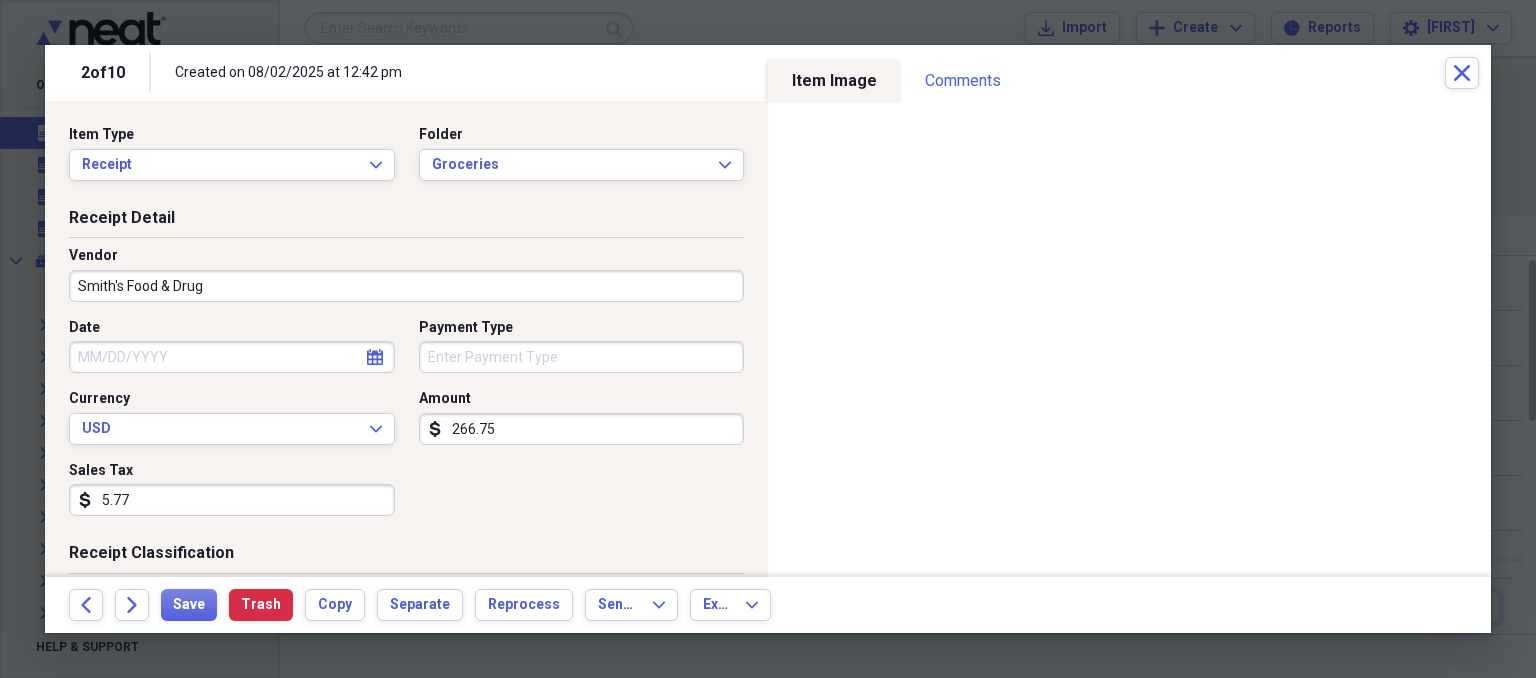 type on "Groceries" 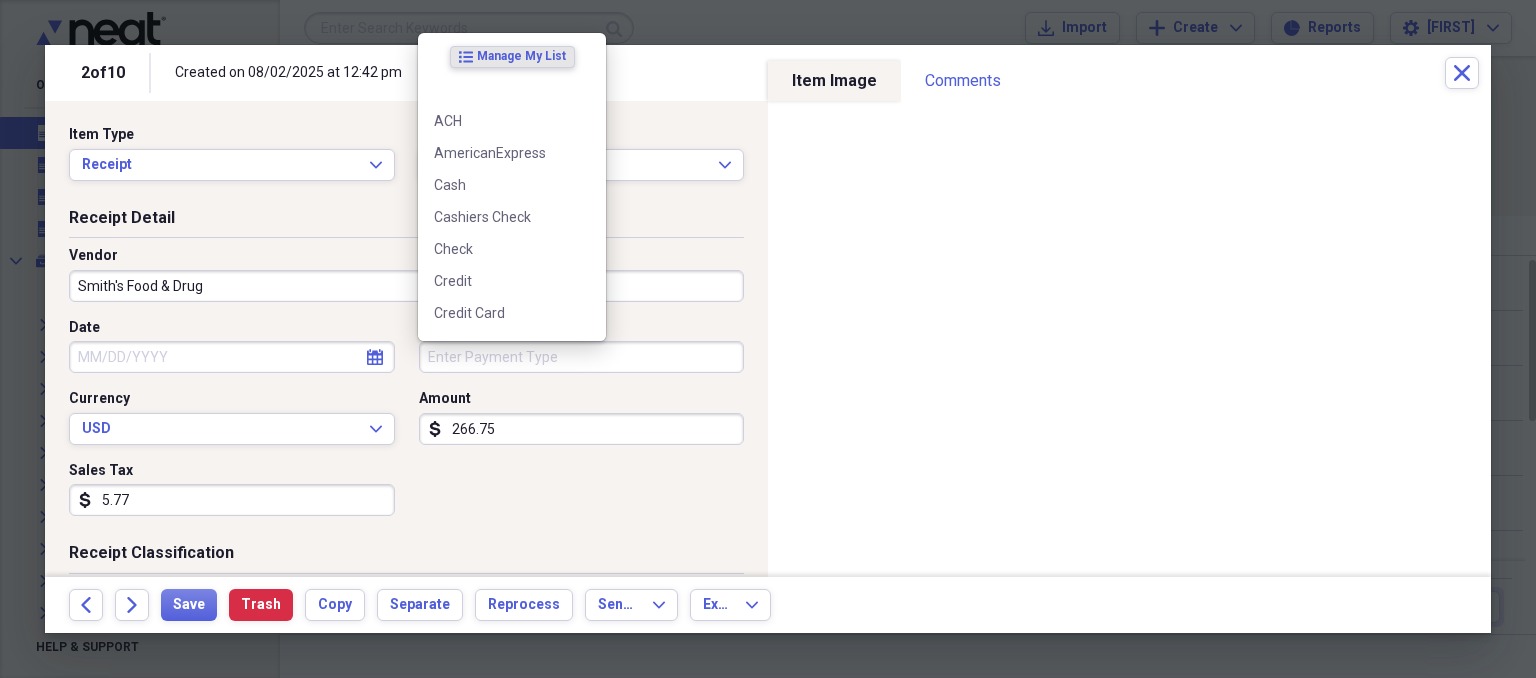 click on "Payment Type" at bounding box center [582, 357] 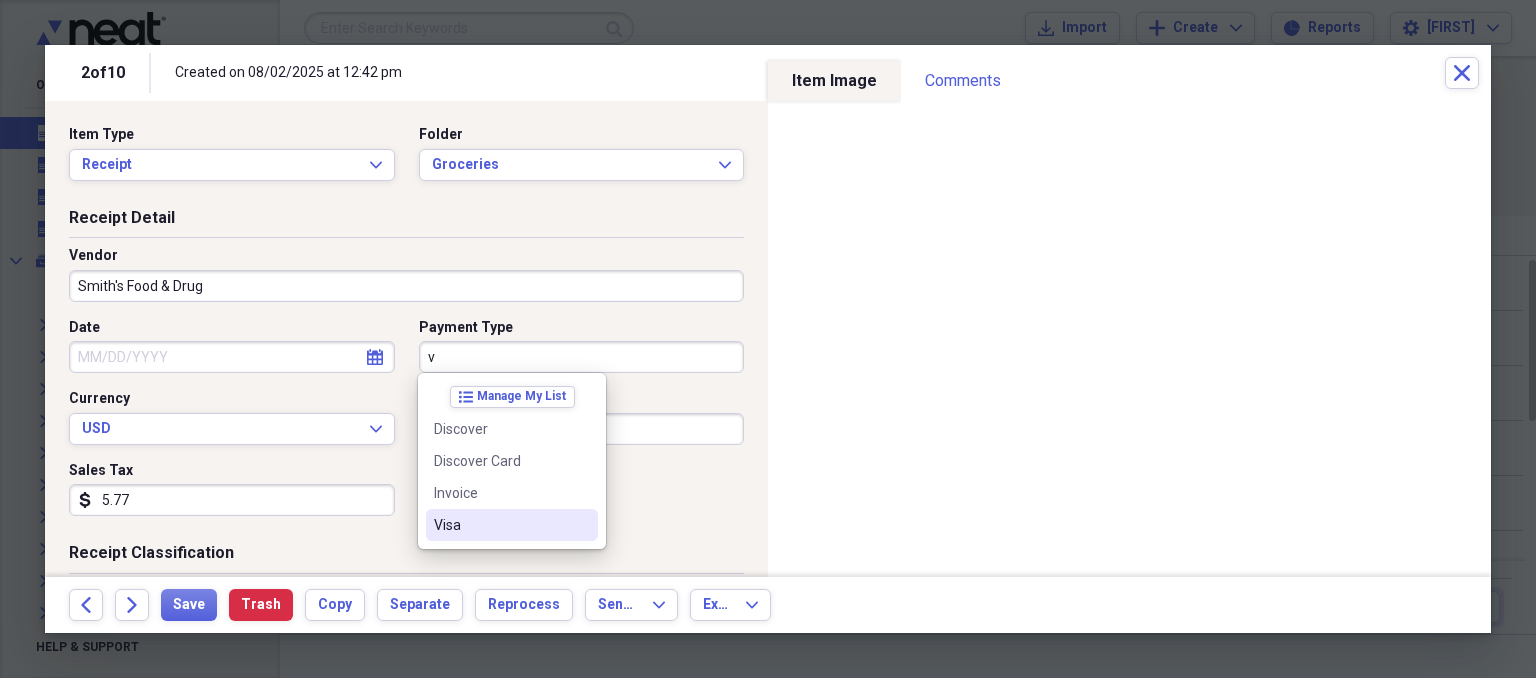 click on "Visa" at bounding box center (500, 525) 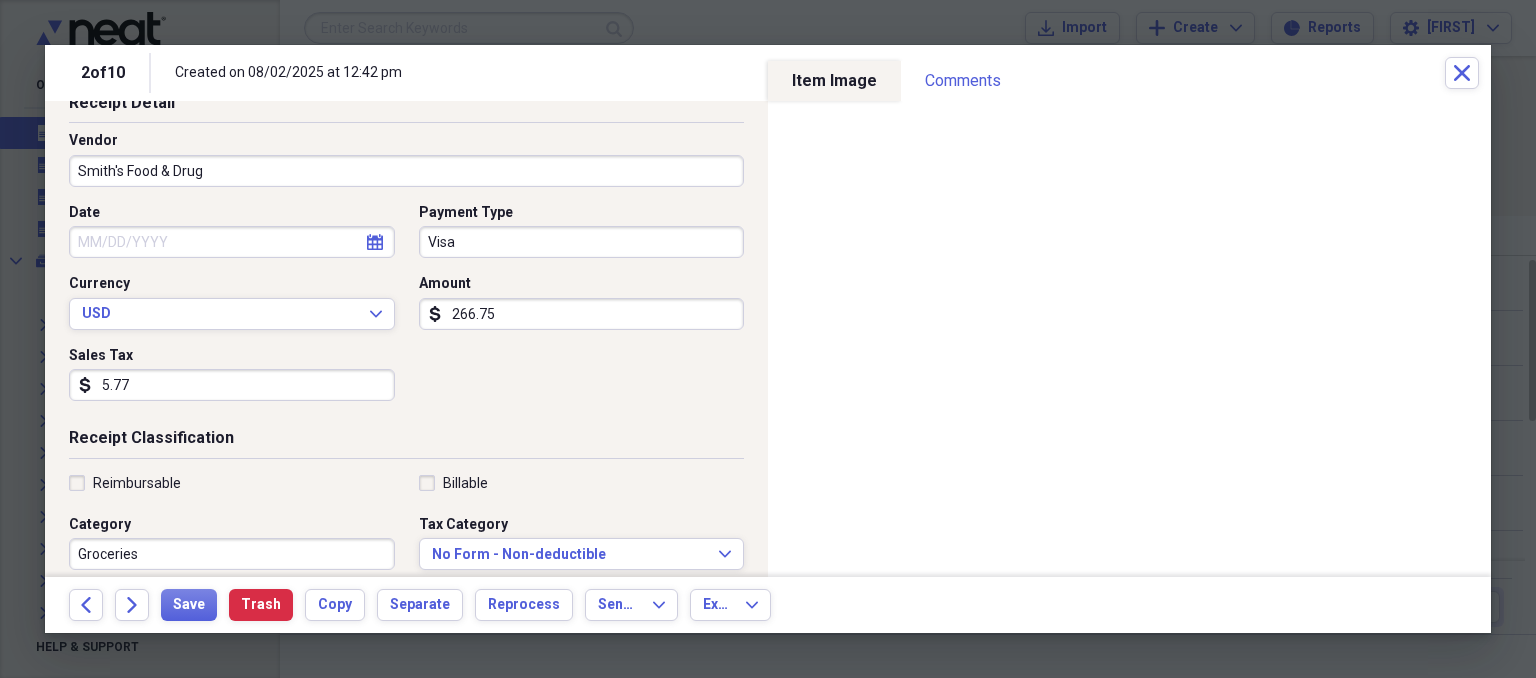 scroll, scrollTop: 230, scrollLeft: 0, axis: vertical 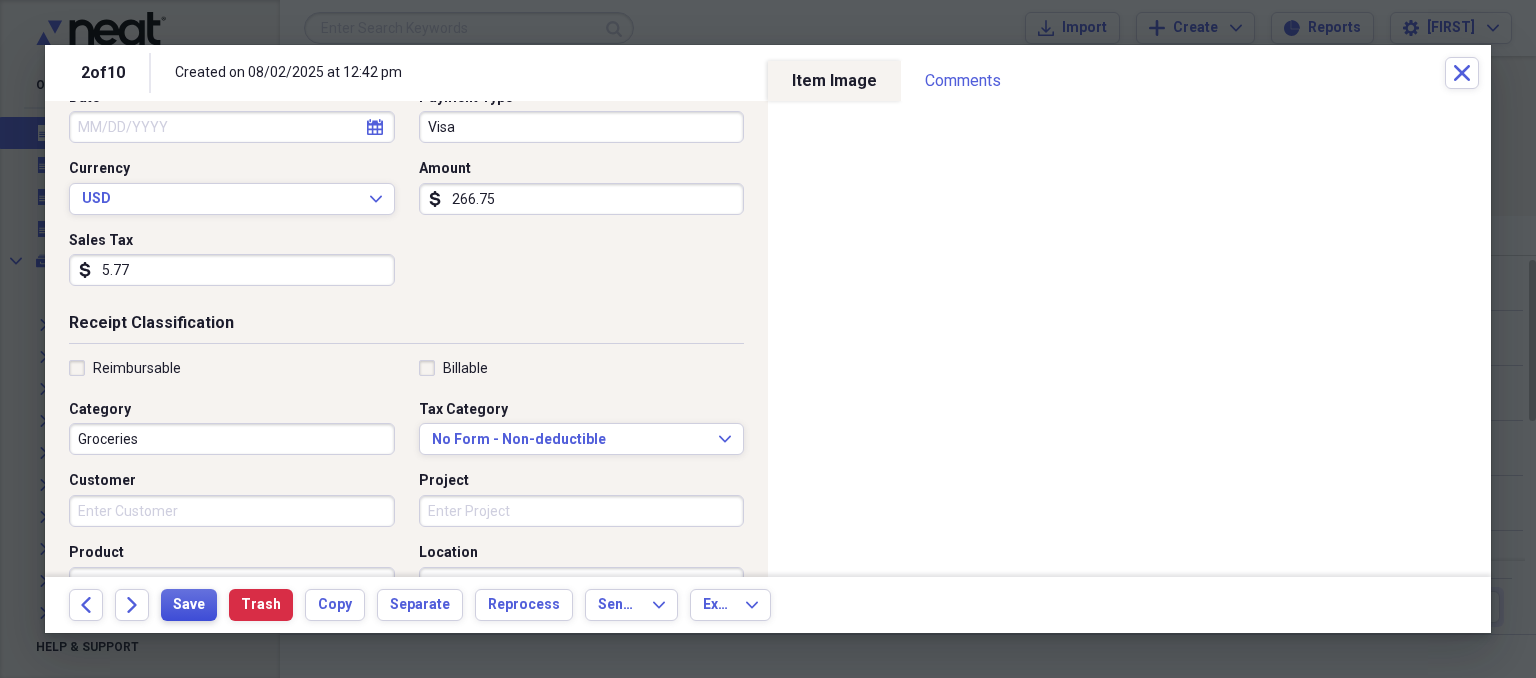 click on "Save" at bounding box center [189, 605] 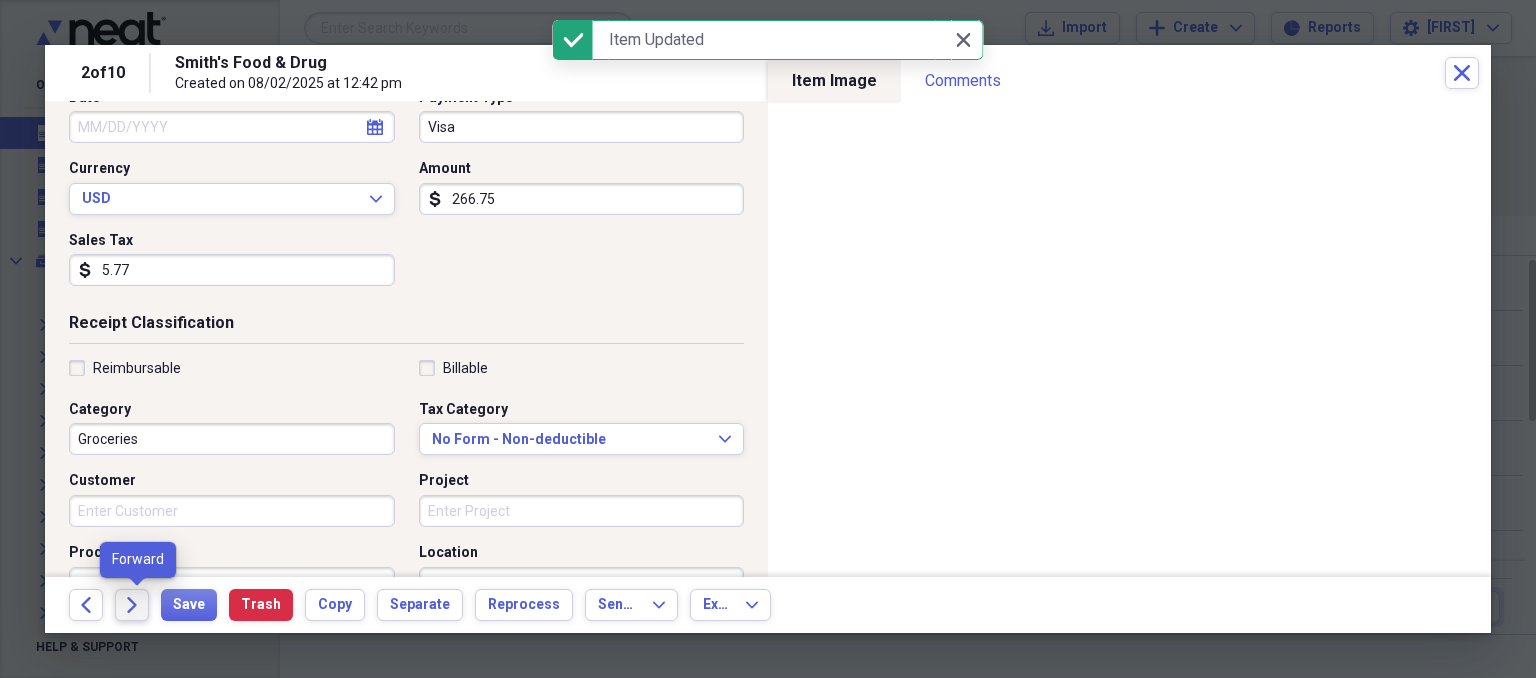 click 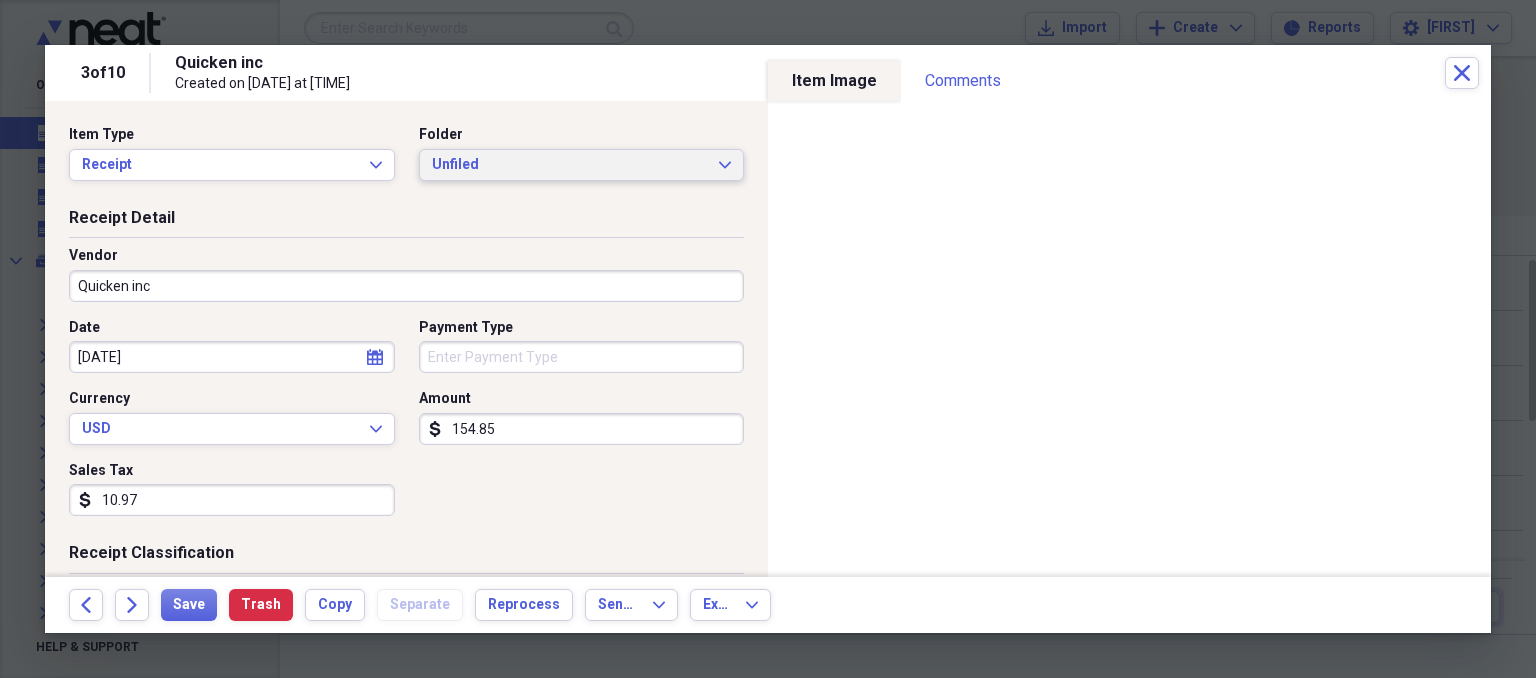 click on "Unfiled Expand" at bounding box center (582, 165) 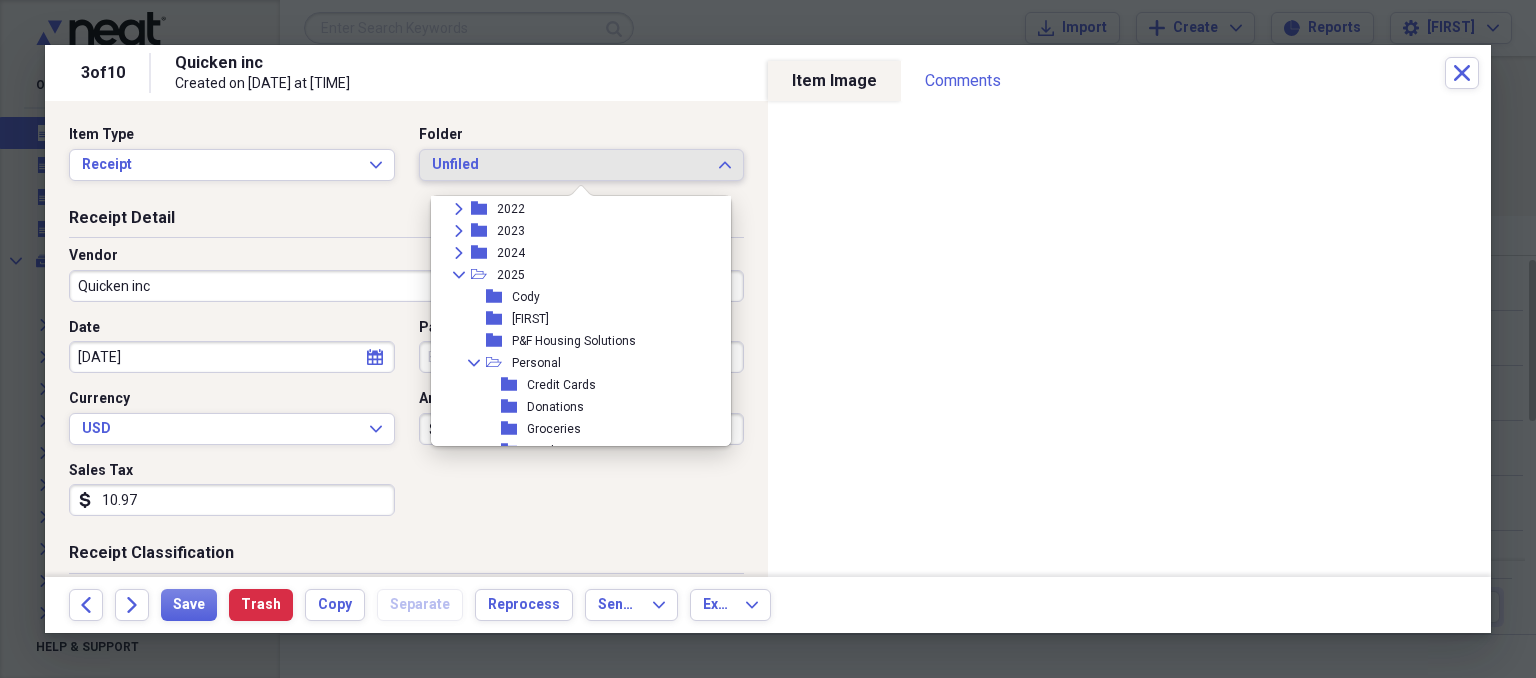 scroll, scrollTop: 230, scrollLeft: 0, axis: vertical 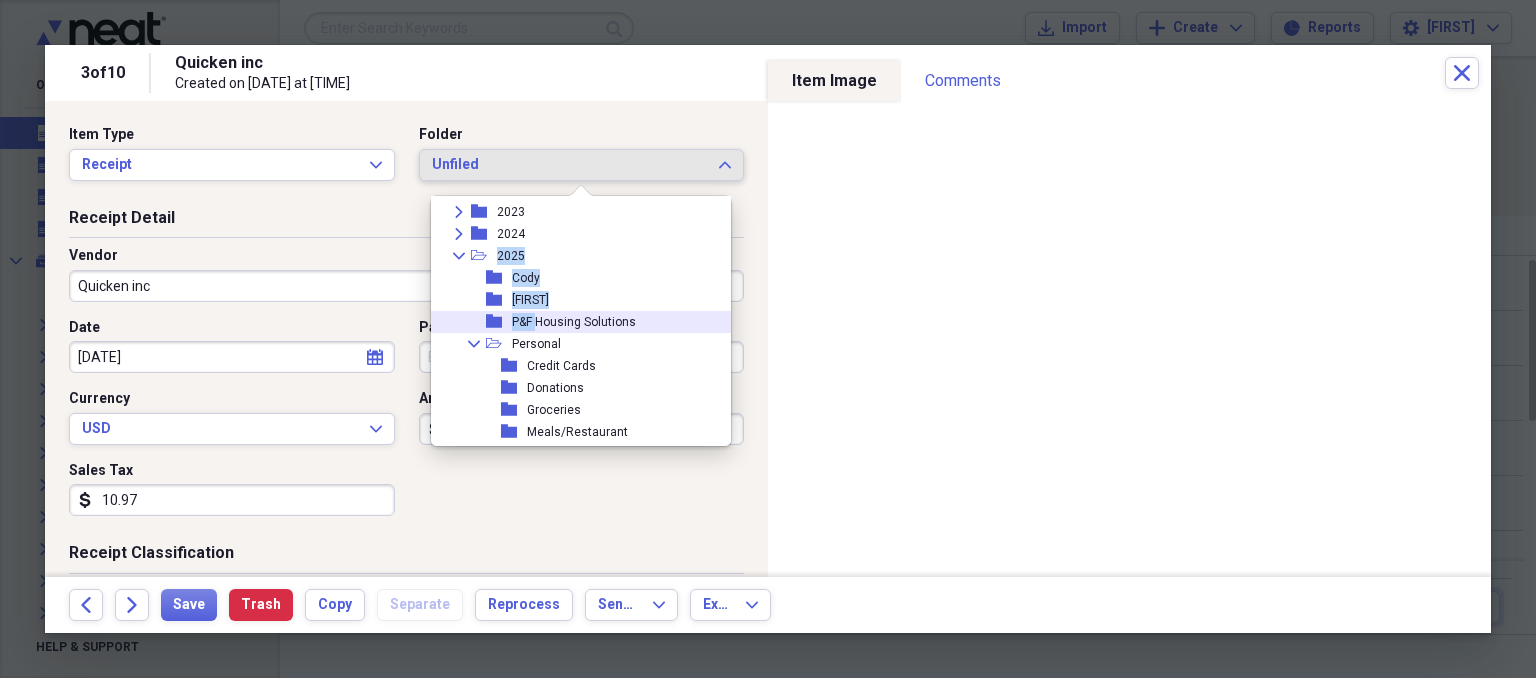 click on "P&F Housing Solutions" at bounding box center [574, 322] 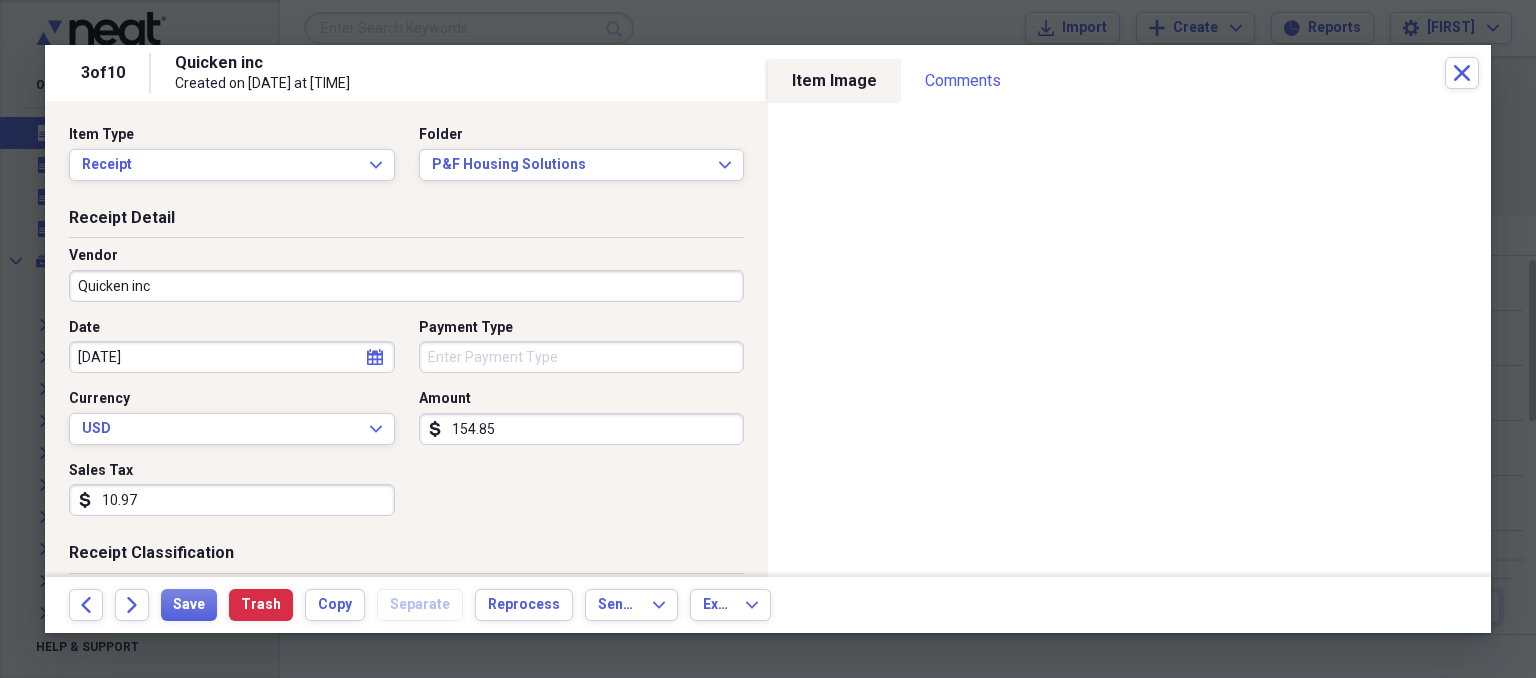 click on "Quicken inc" at bounding box center [406, 286] 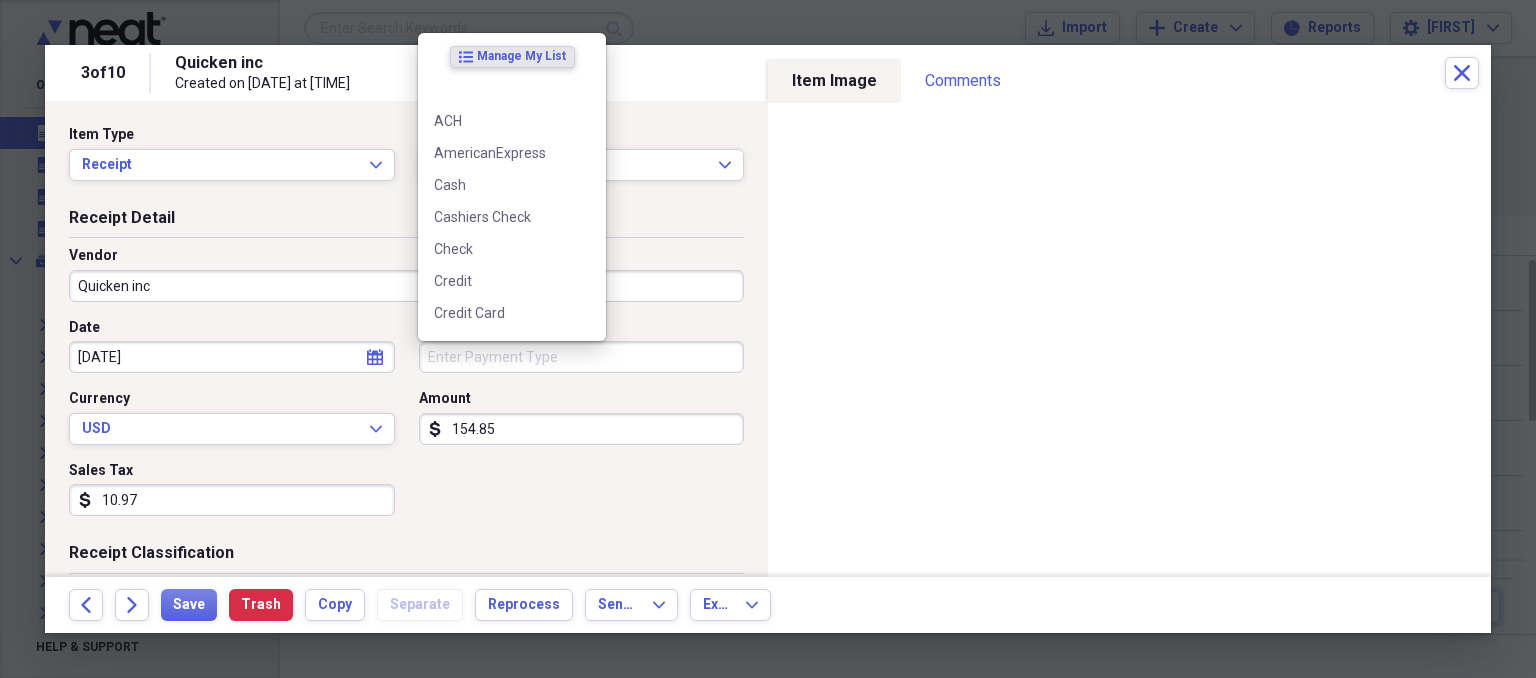 click on "Payment Type" at bounding box center [582, 357] 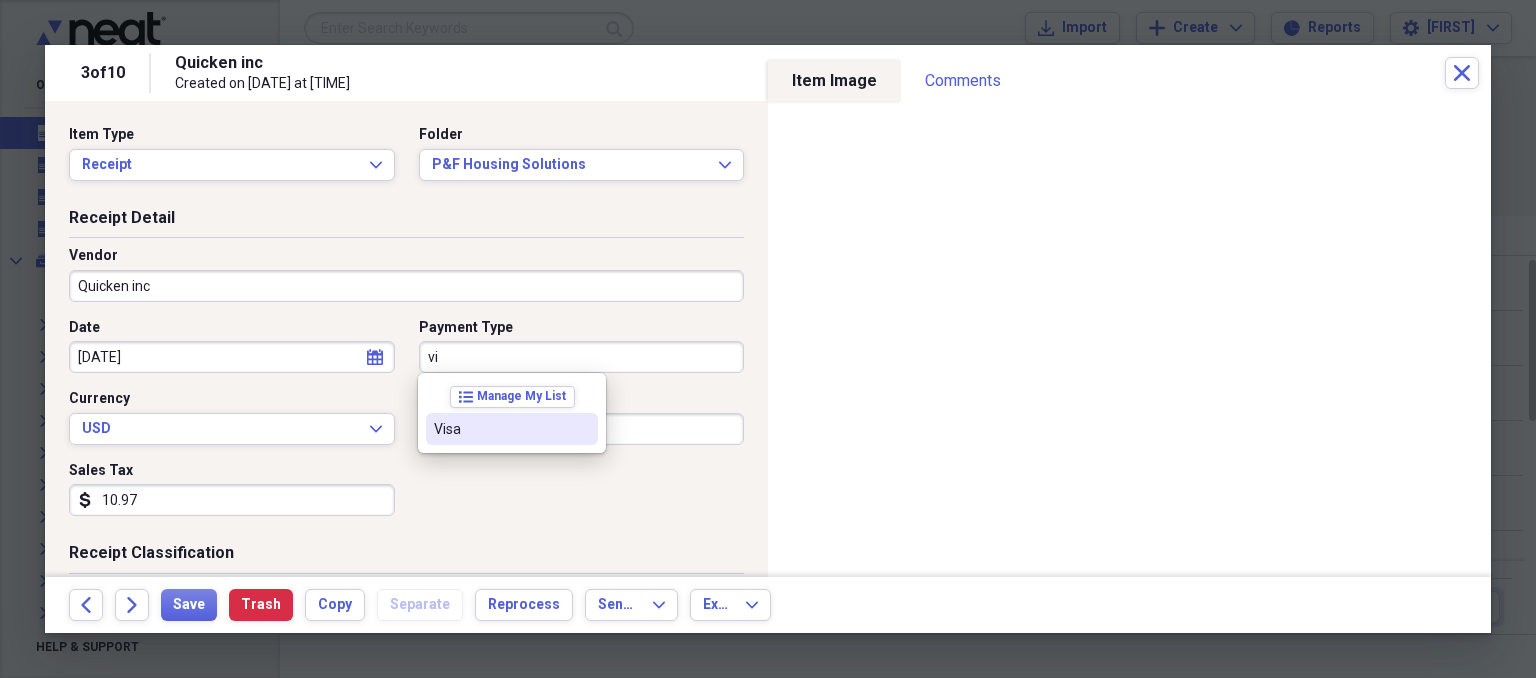click on "Visa" at bounding box center (500, 429) 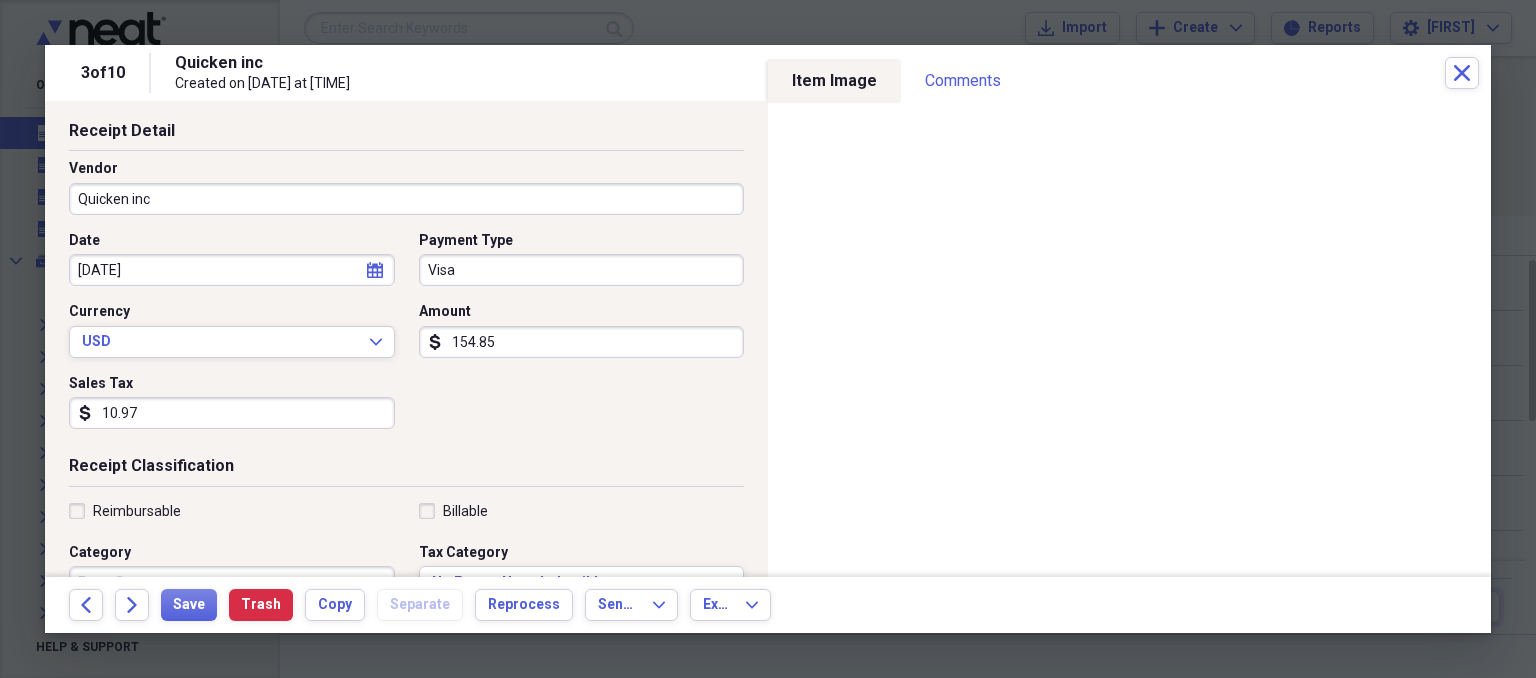 scroll, scrollTop: 230, scrollLeft: 0, axis: vertical 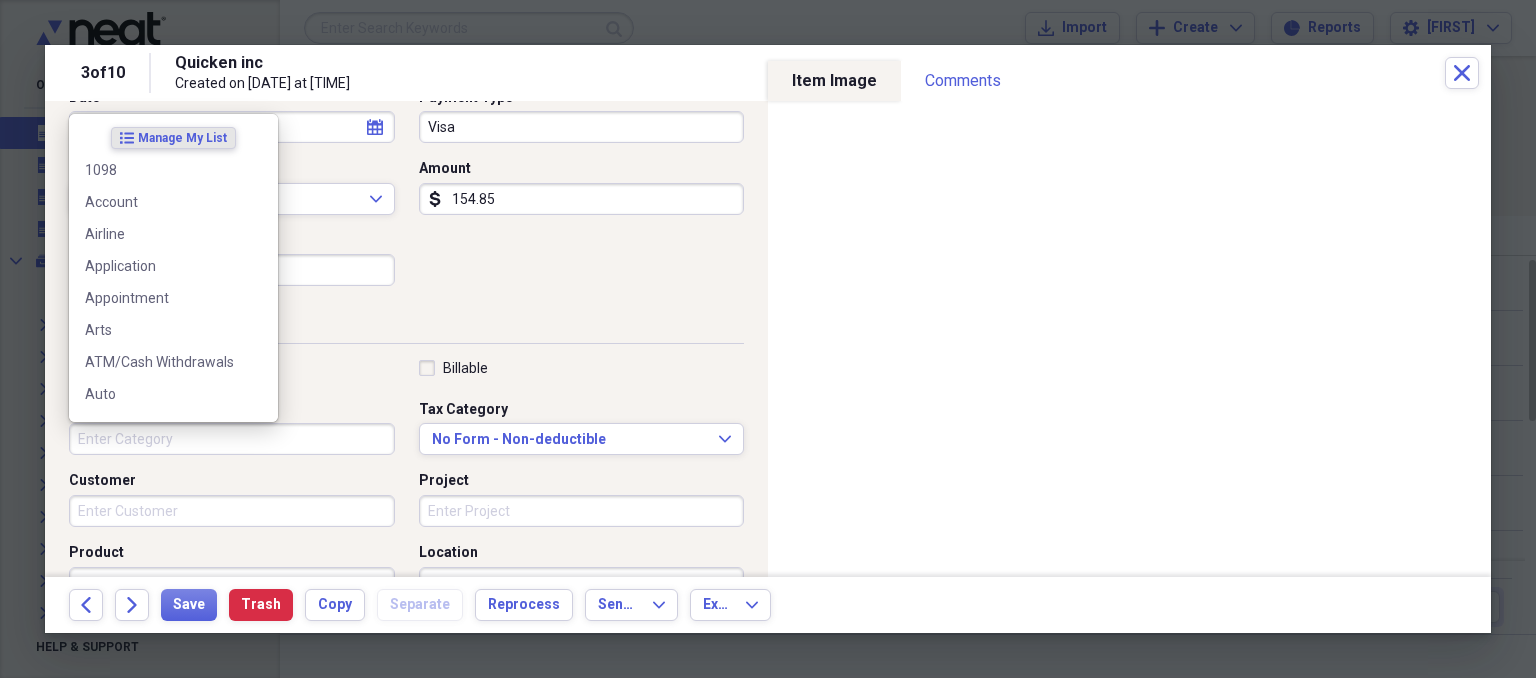 click on "Category" at bounding box center [232, 439] 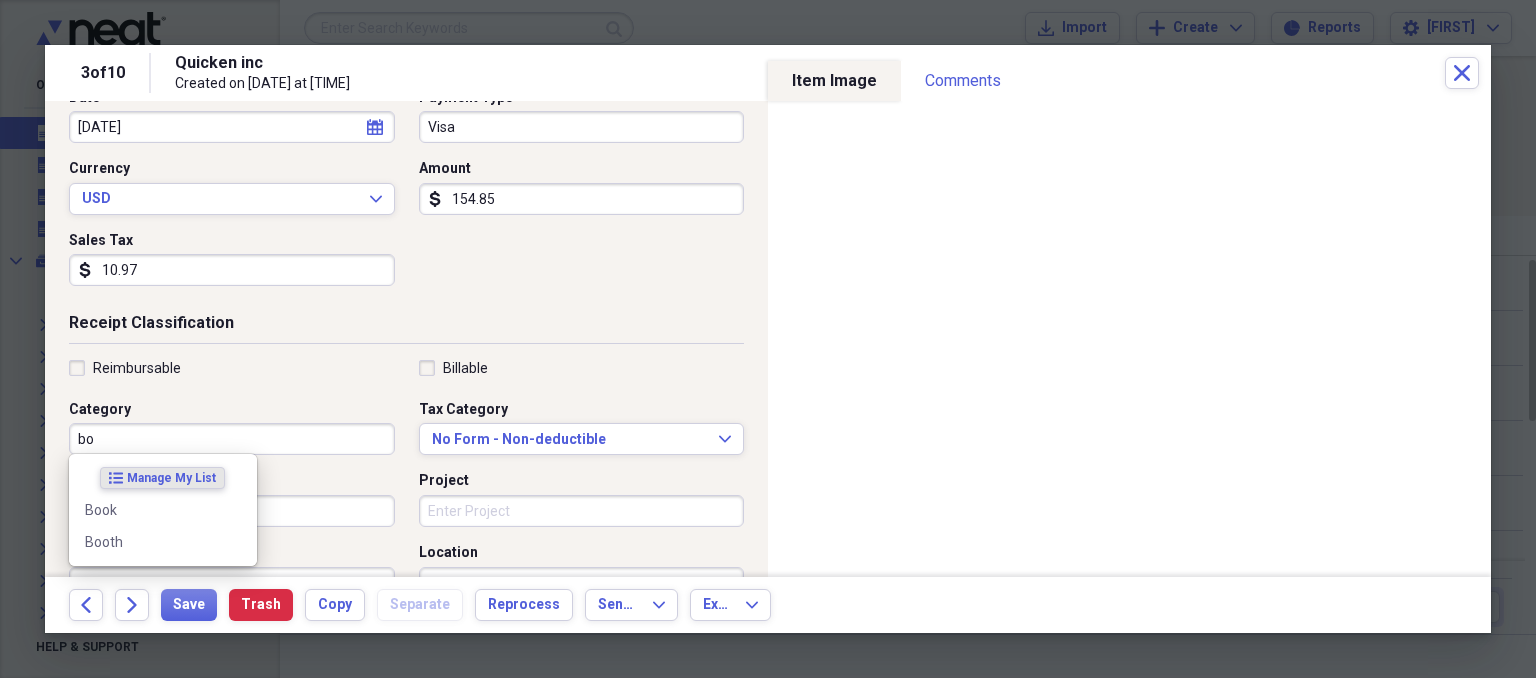 type on "b" 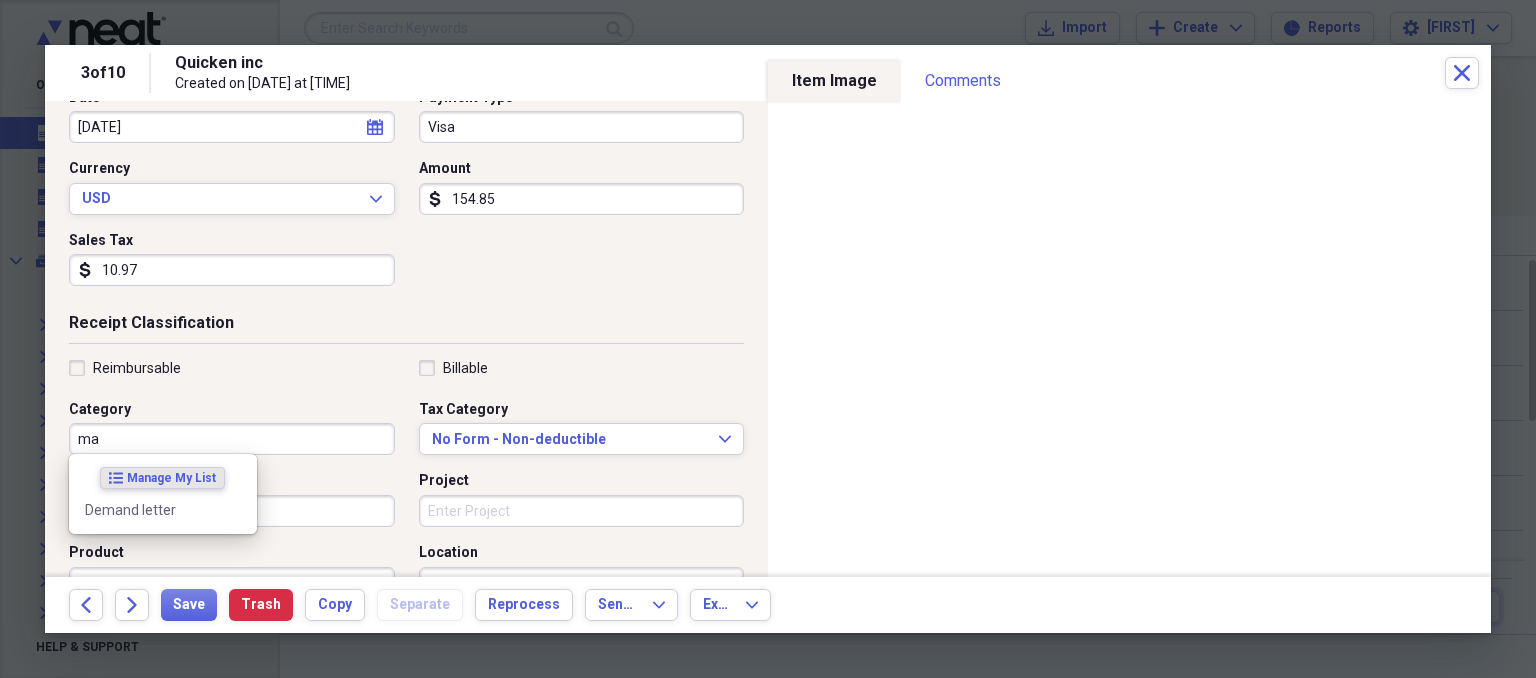 type on "m" 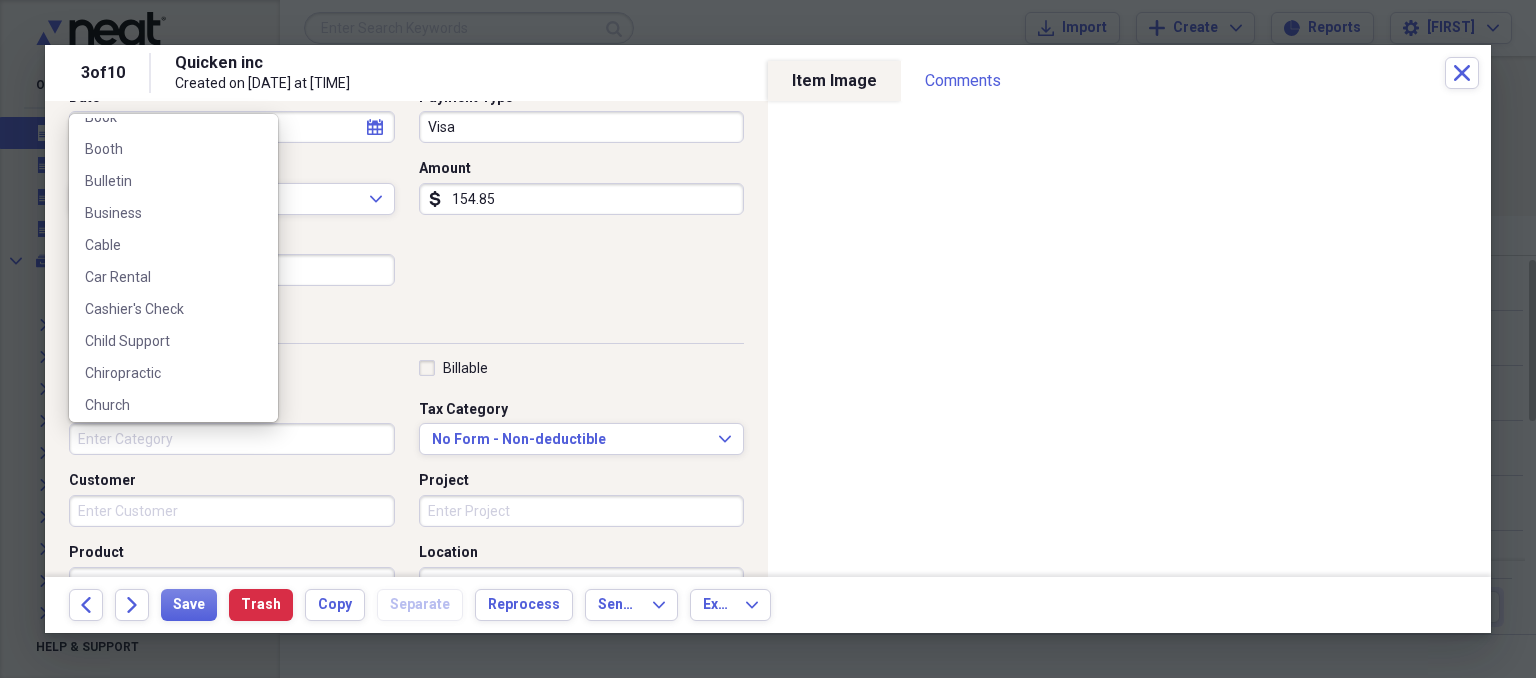 scroll, scrollTop: 460, scrollLeft: 0, axis: vertical 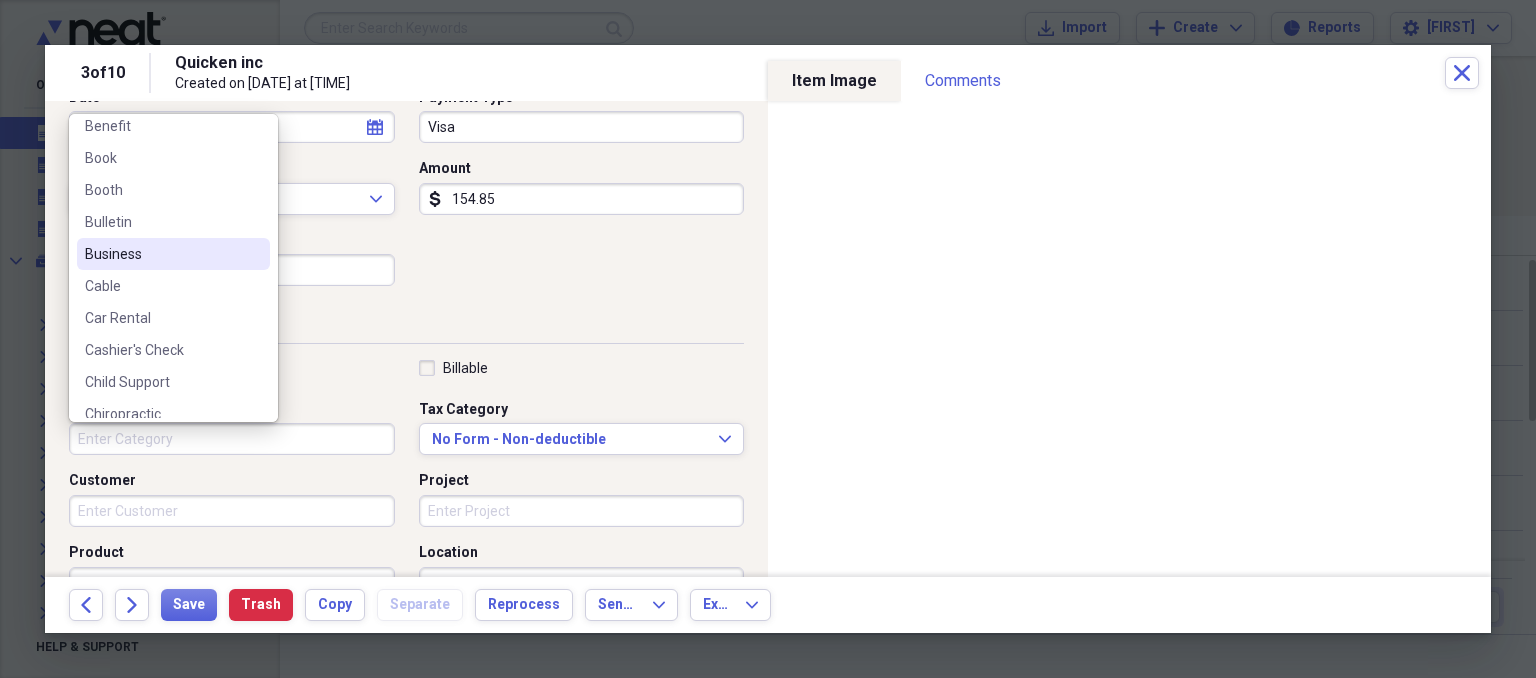 click on "Business" at bounding box center (161, 254) 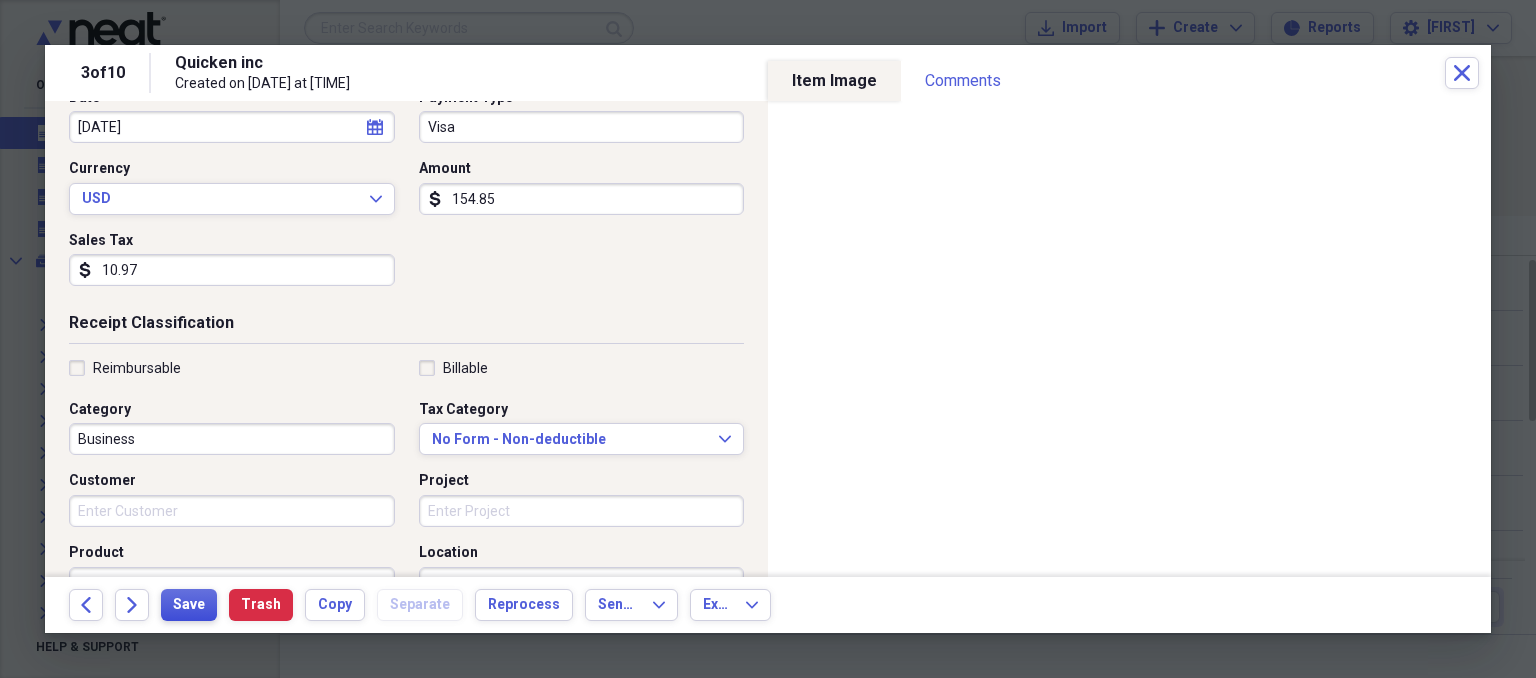 click on "Save" at bounding box center (189, 605) 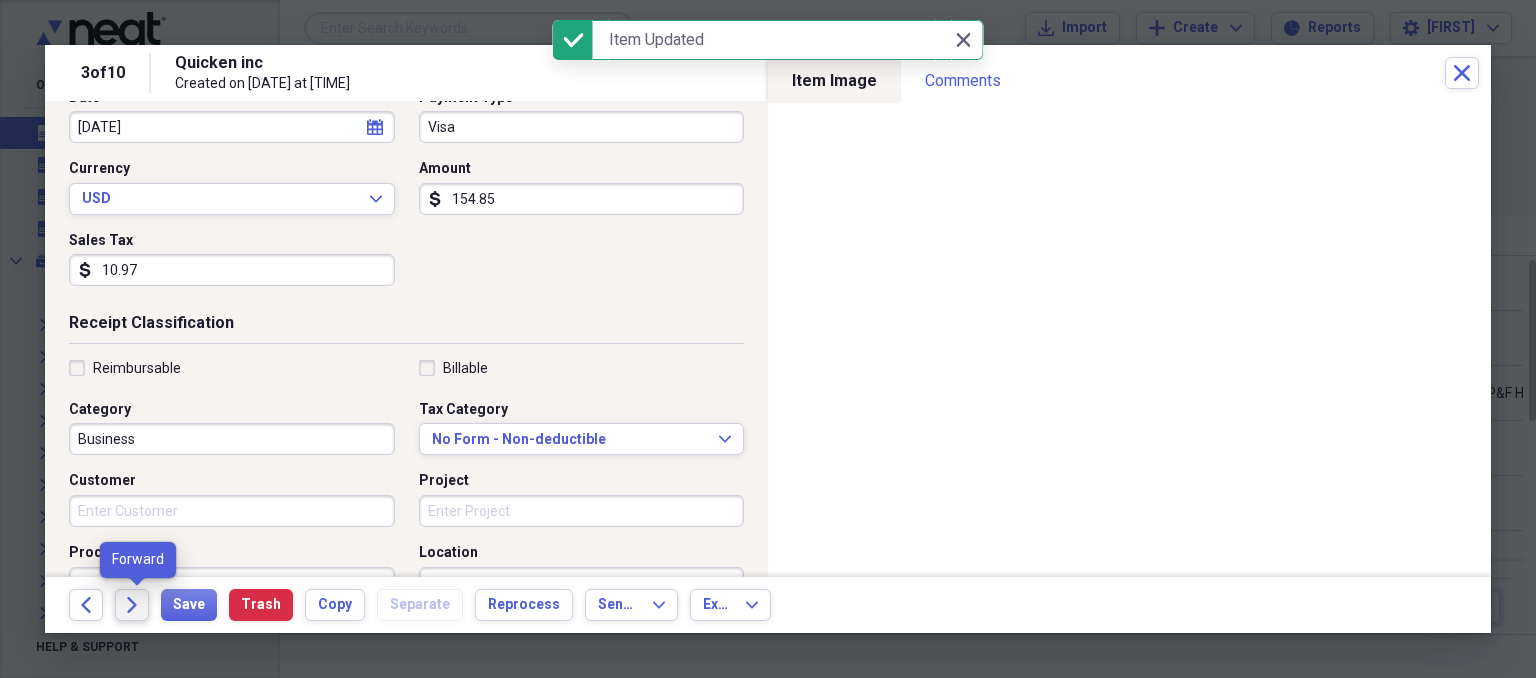 click on "Forward" at bounding box center [132, 605] 